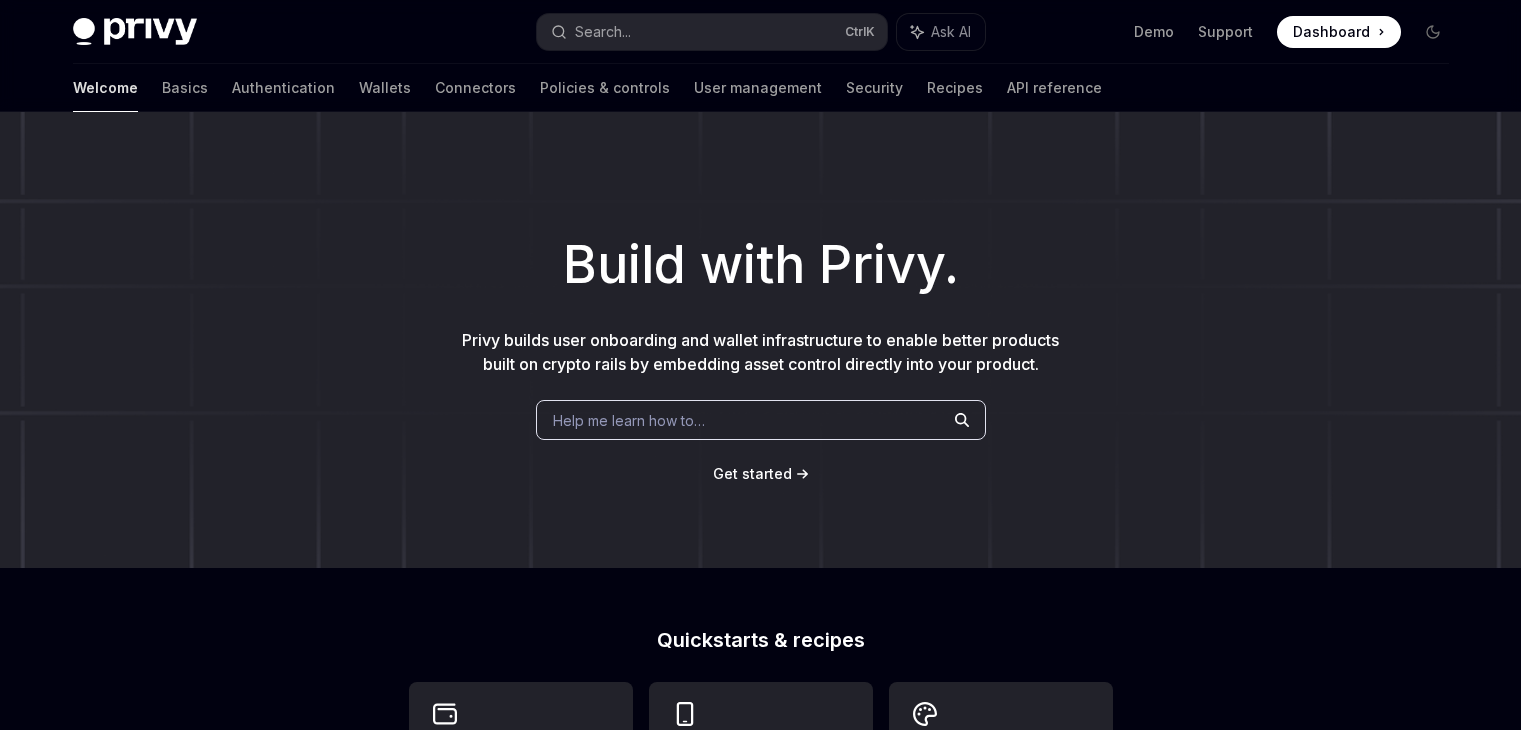scroll, scrollTop: 500, scrollLeft: 0, axis: vertical 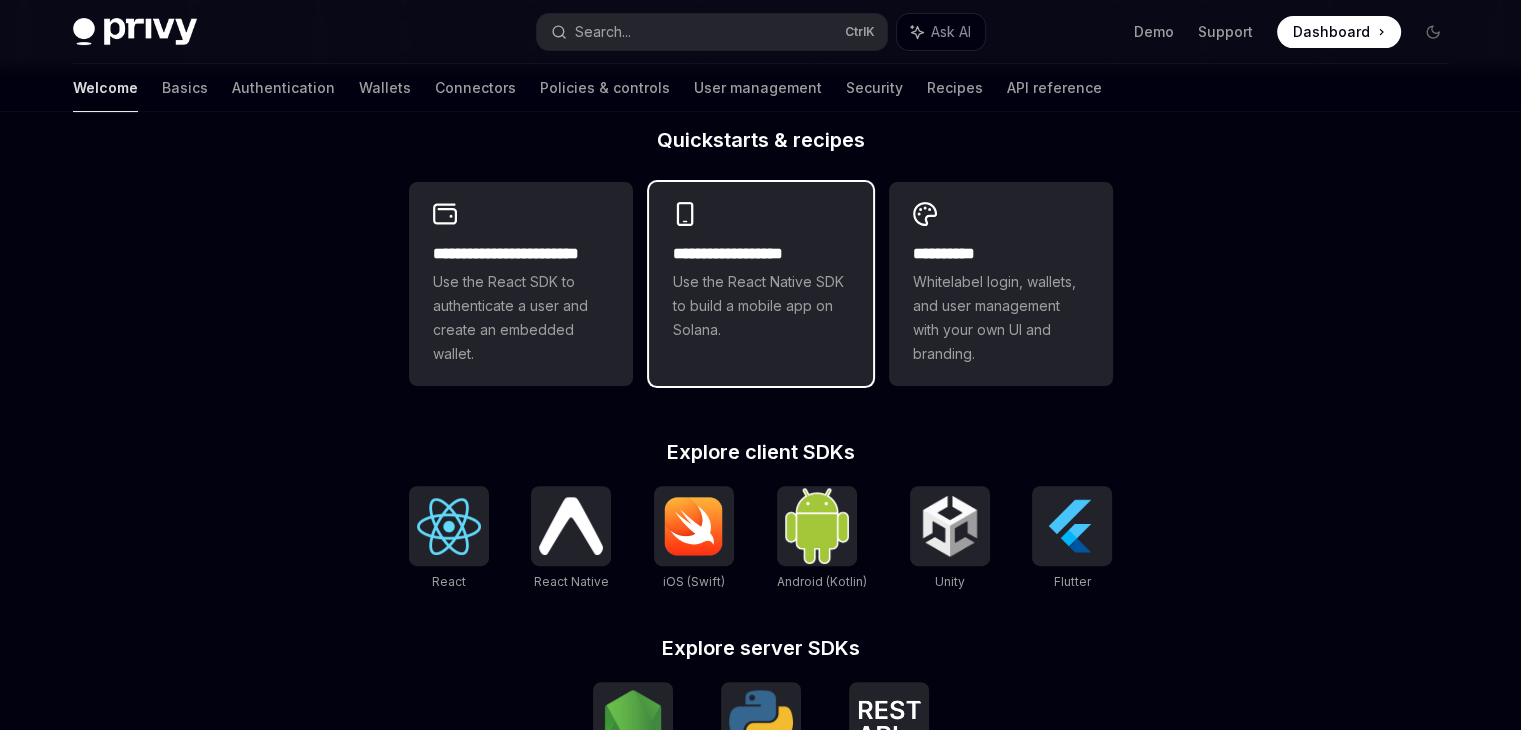 click on "**********" at bounding box center (761, 272) 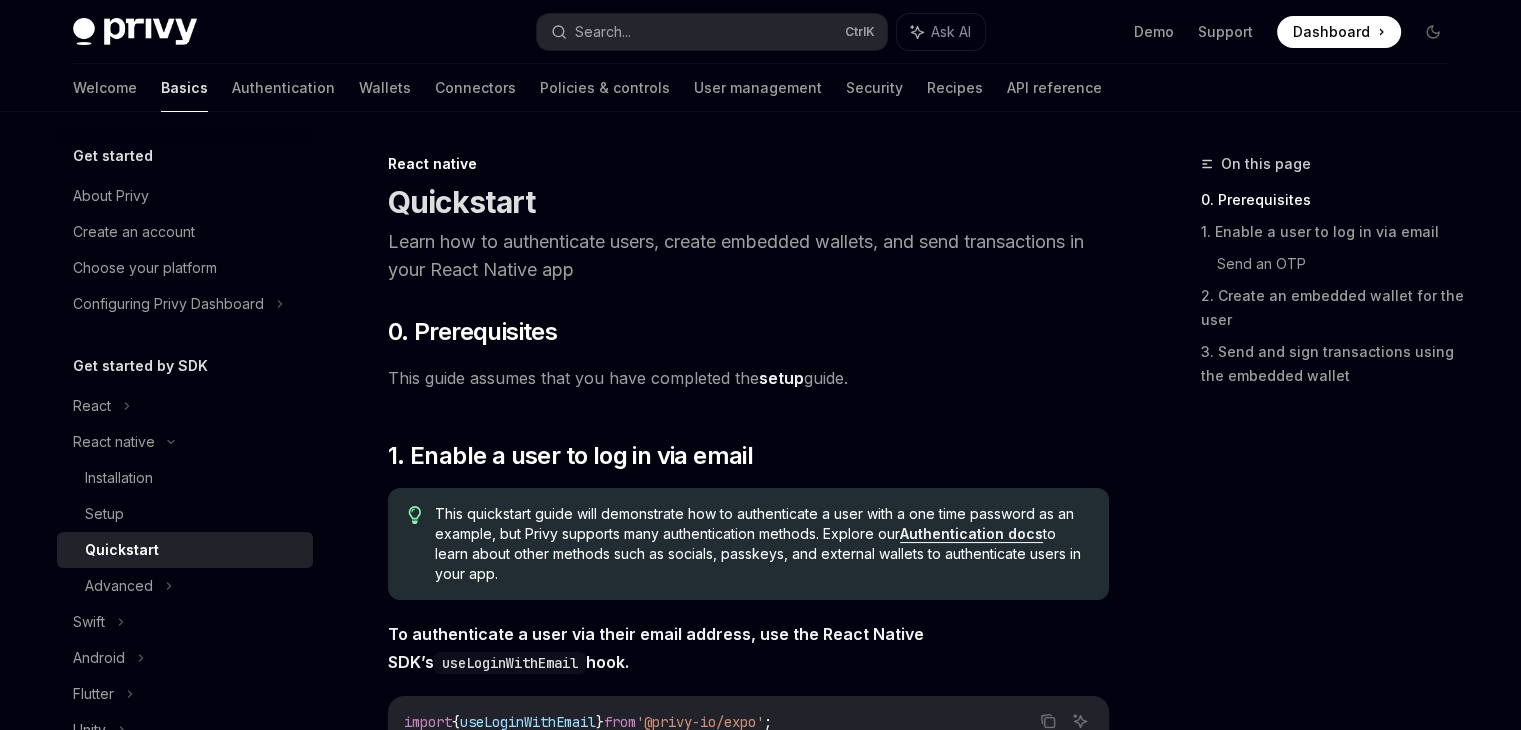 scroll, scrollTop: 0, scrollLeft: 0, axis: both 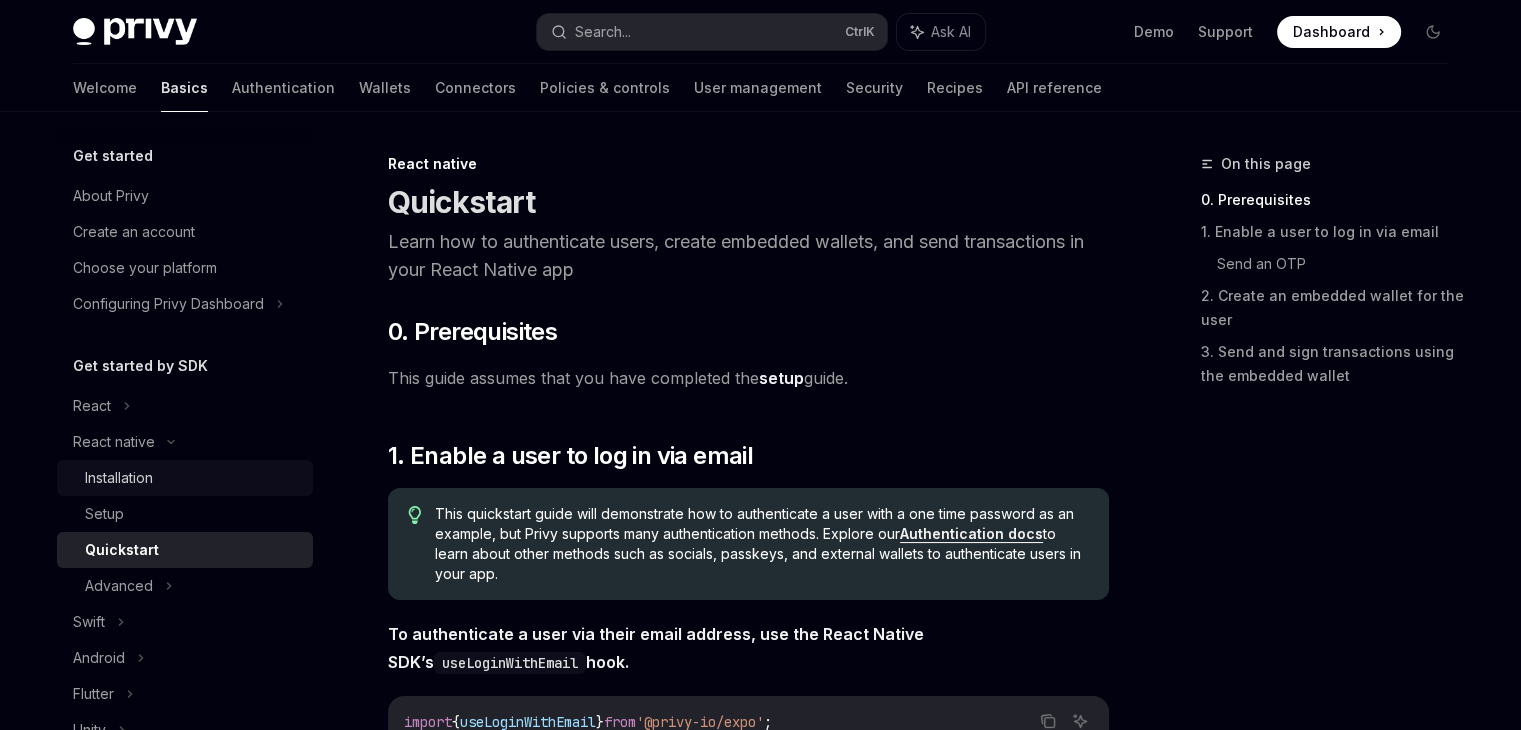 click on "Installation" at bounding box center [193, 478] 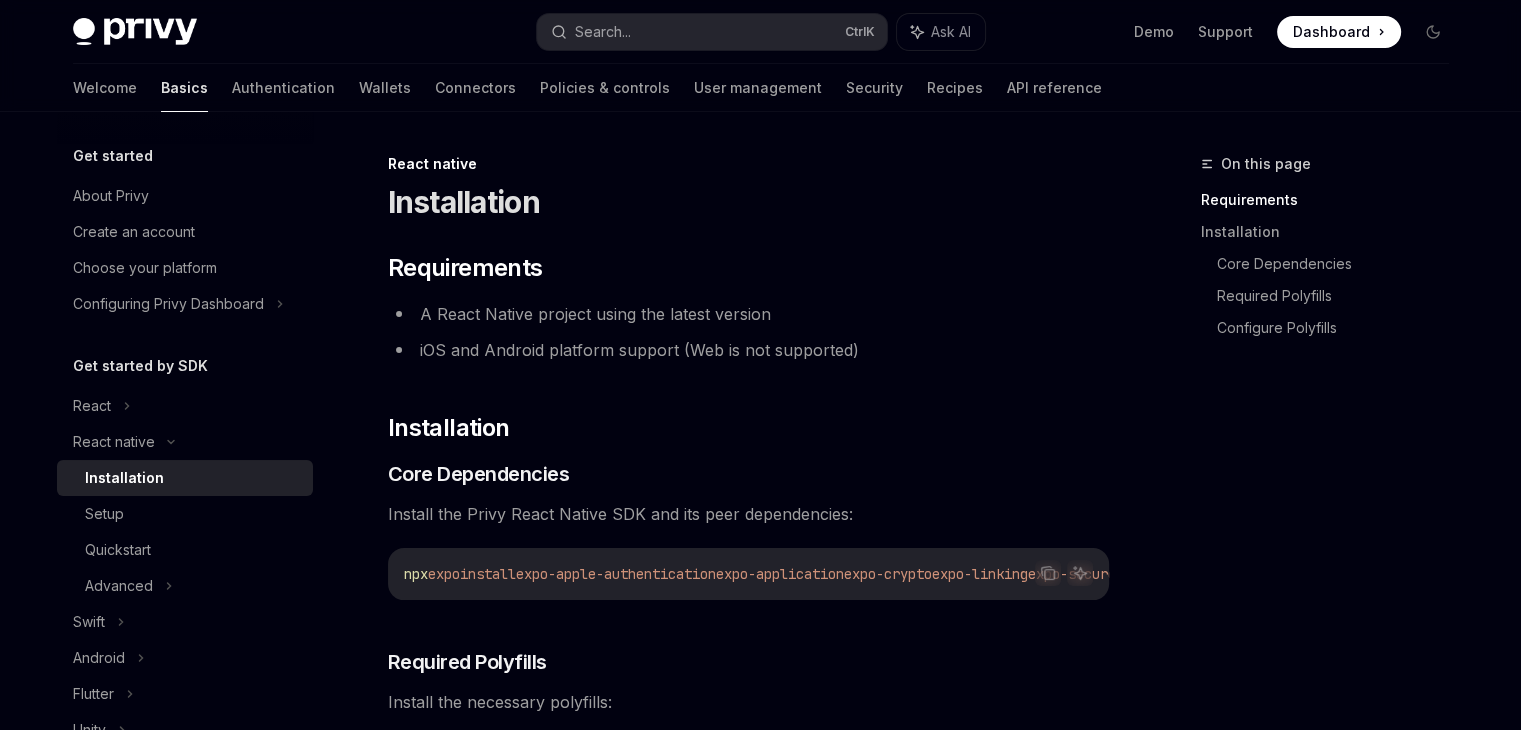 click on "​ Requirements
A React Native project using the latest version
iOS and Android platform support (Web is not supported)
​ Installation
​ Core Dependencies
Install the Privy React Native SDK and its peer dependencies:
Copy Ask AI npx  expo  install  expo-apple-authentication  expo-application  expo-crypto  expo-linking  expo-secure-store  expo-web-browser  react-native-passkeys  react-native-webview  @privy-io/expo-native-extensions  @privy-io/expo
​ Required Polyfills
Install the necessary polyfills:
Copy Ask AI npm  i  fast-text-encoding  react-native-get-random-values  @ethersproject/shims
If your app uses the Expo  bare workflow  (“React Native without Expo”), also run: Copy Ask AI npx  pod-install
​ Configure Polyfills
Using expo/router Without expo/router Create an  entrypoint.js  file and update your  package.json : entrypoint.js Copy Ask AI // Import required polyfills first
import  'fast-text-encoding' ;
import  'react-native-get-random-values' ;
;" at bounding box center [748, 1110] 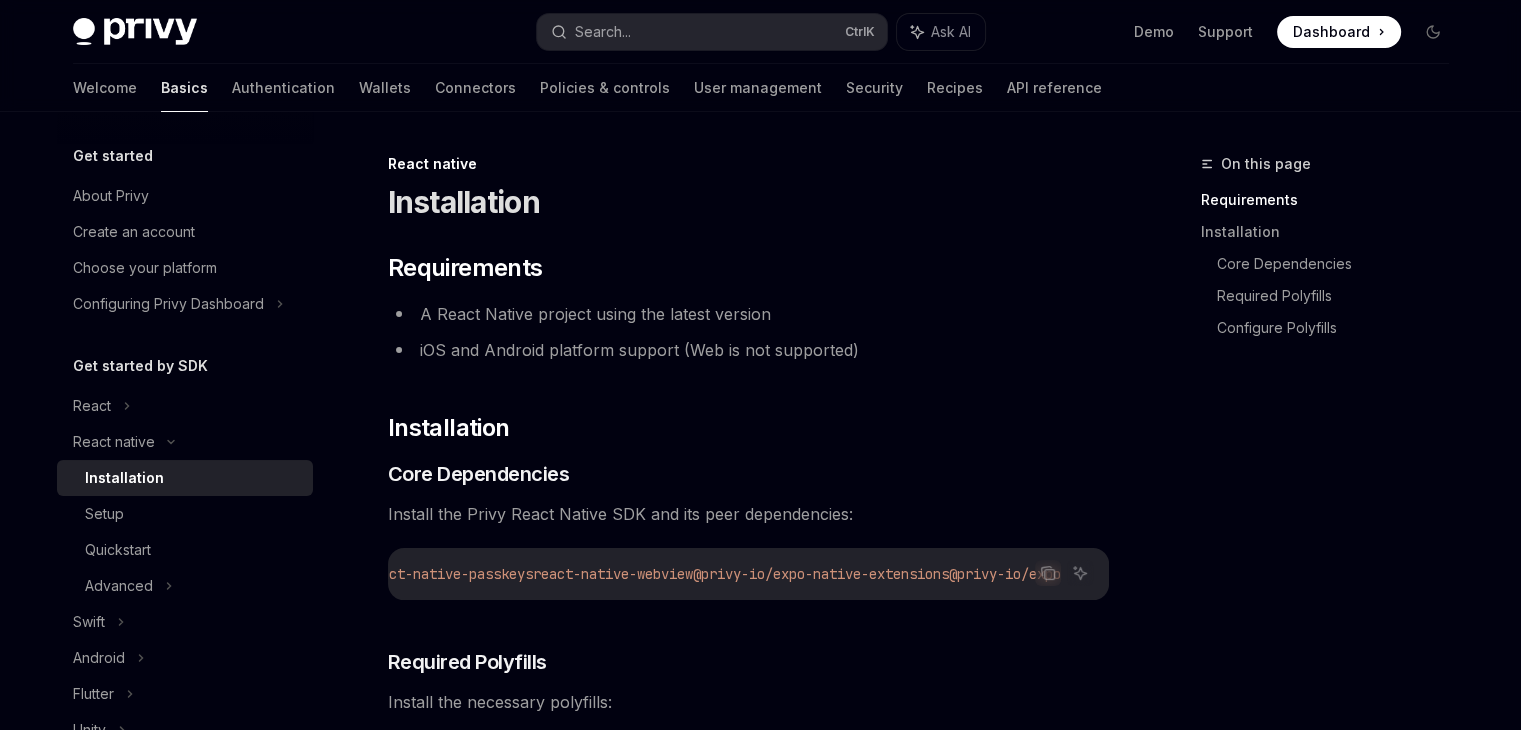 scroll, scrollTop: 0, scrollLeft: 0, axis: both 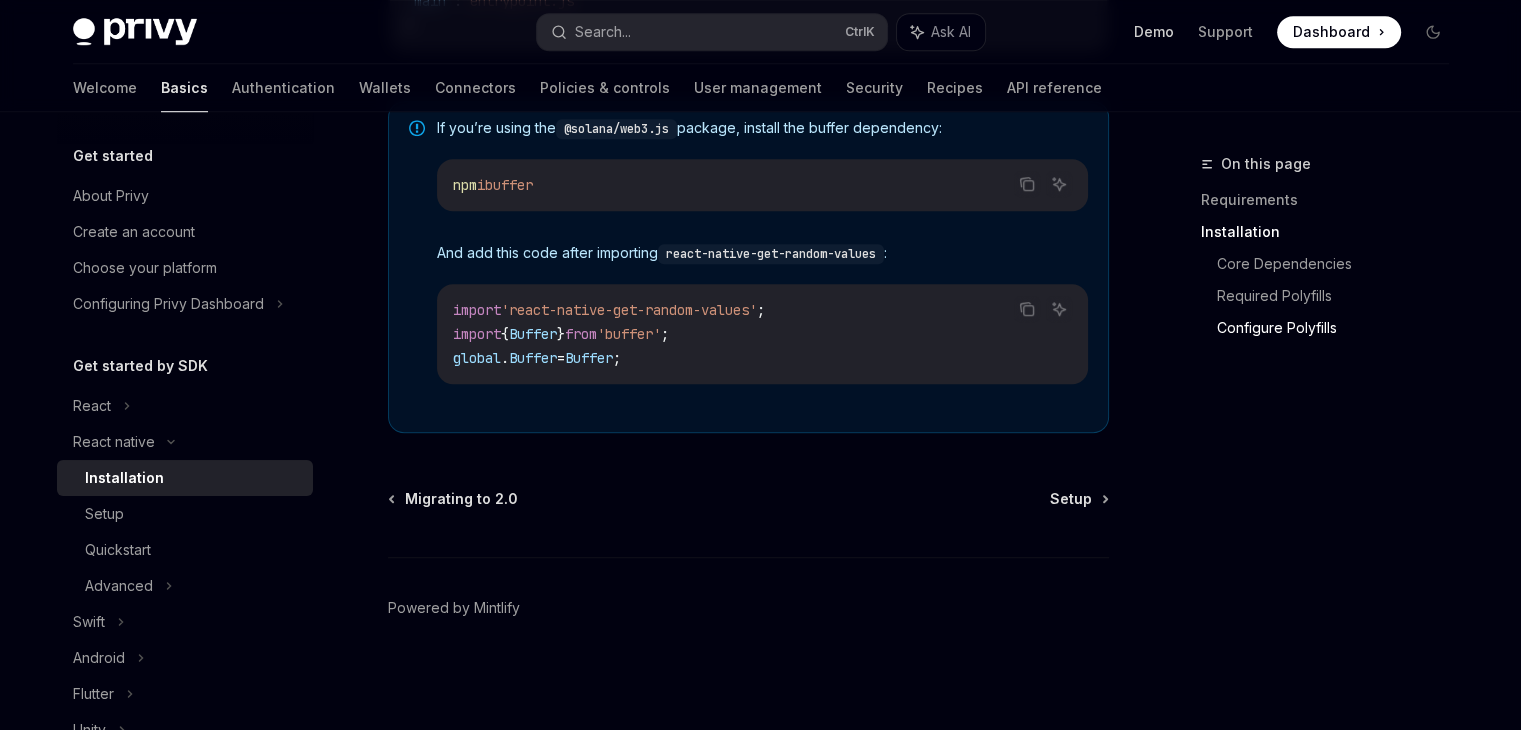 click on "Demo" at bounding box center [1154, 32] 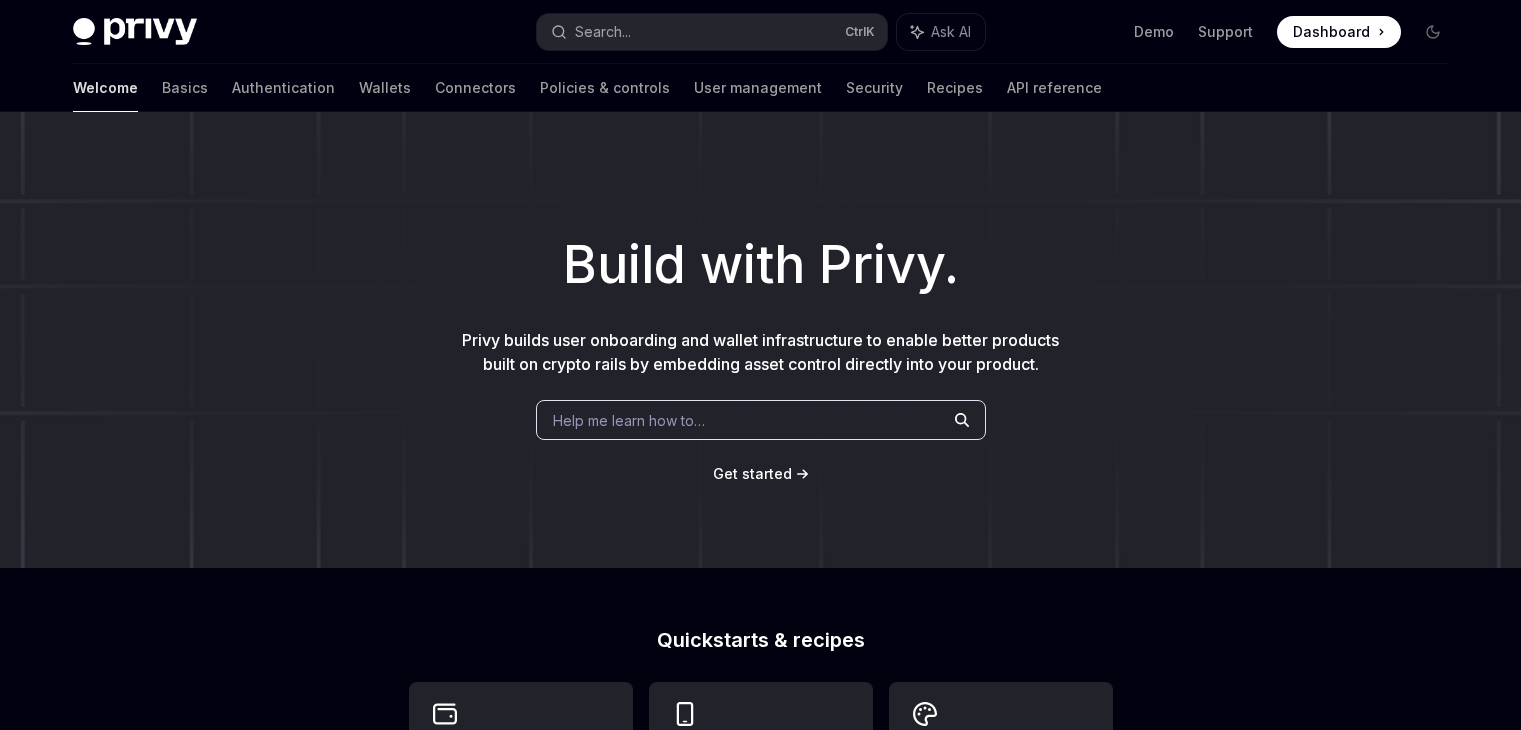 scroll, scrollTop: 500, scrollLeft: 0, axis: vertical 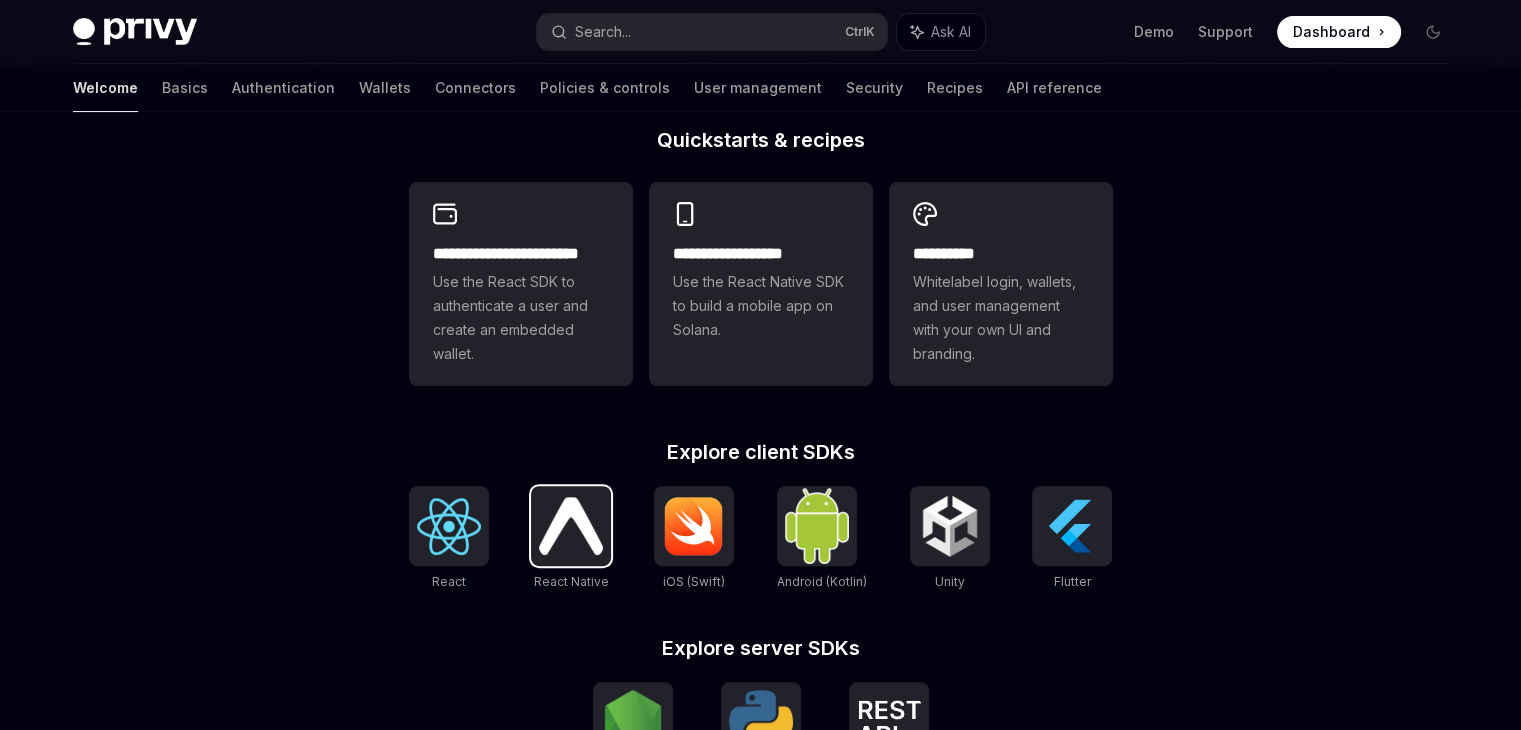 click at bounding box center [571, 525] 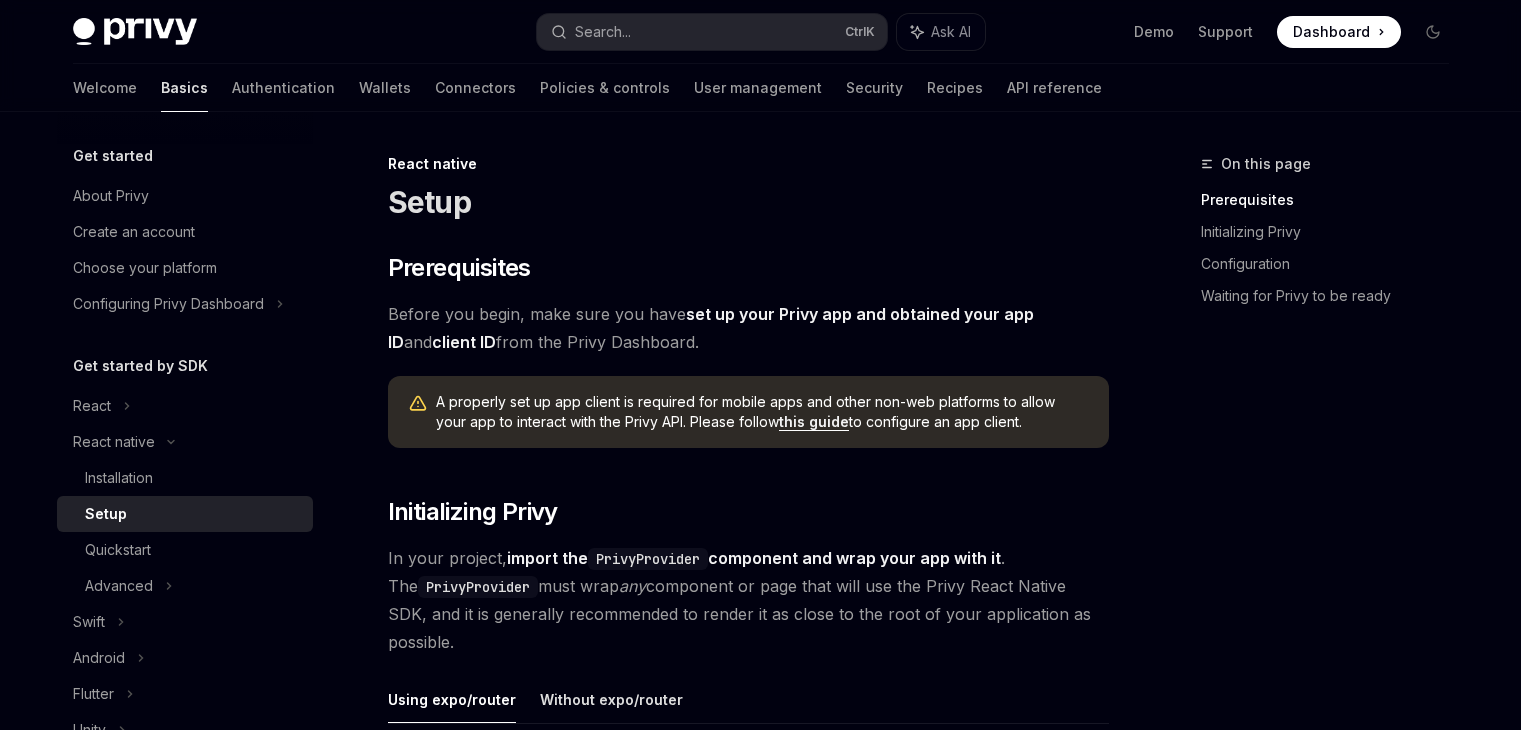 scroll, scrollTop: 0, scrollLeft: 0, axis: both 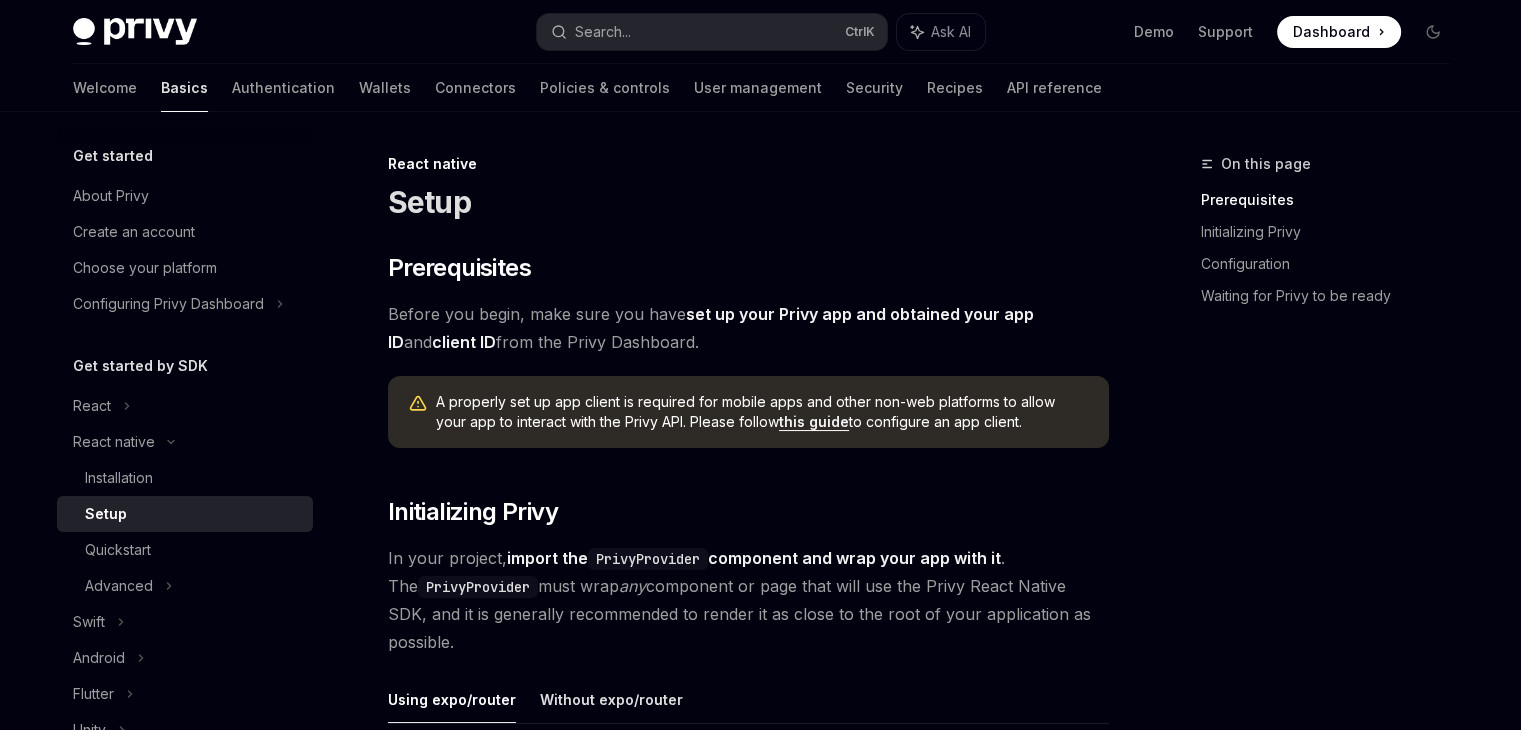 click on "Dashboard" at bounding box center (1331, 32) 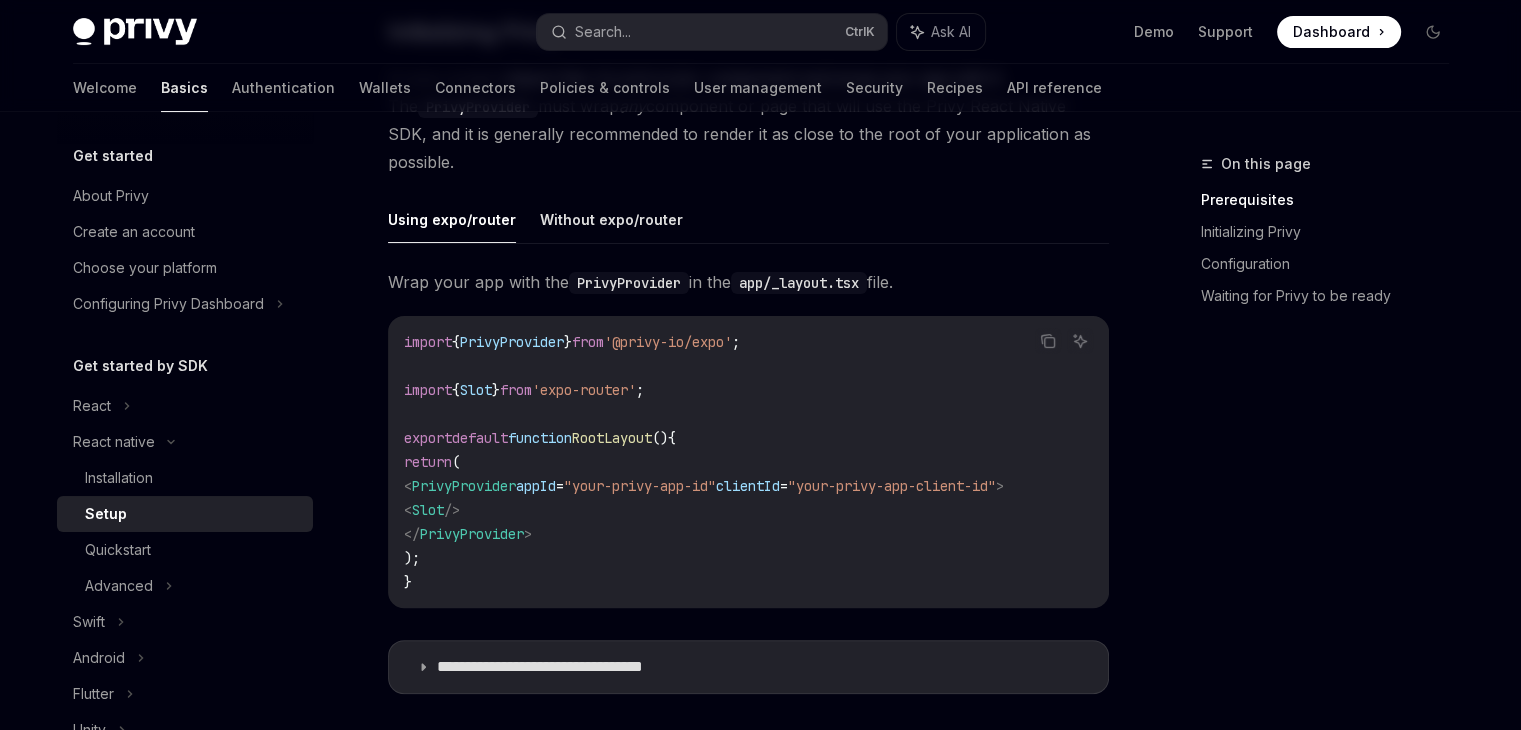 scroll, scrollTop: 500, scrollLeft: 0, axis: vertical 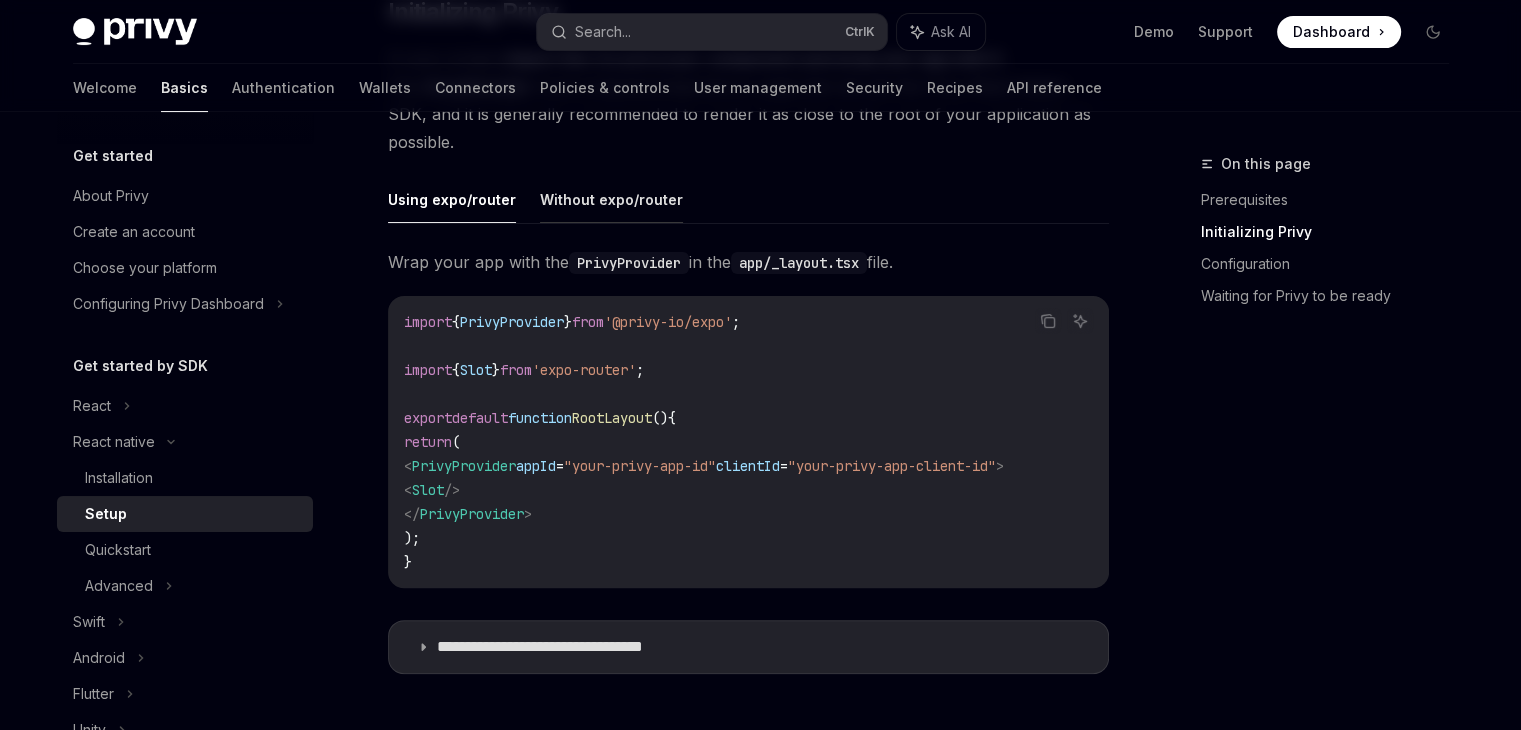 click on "Without expo/router" at bounding box center (611, 199) 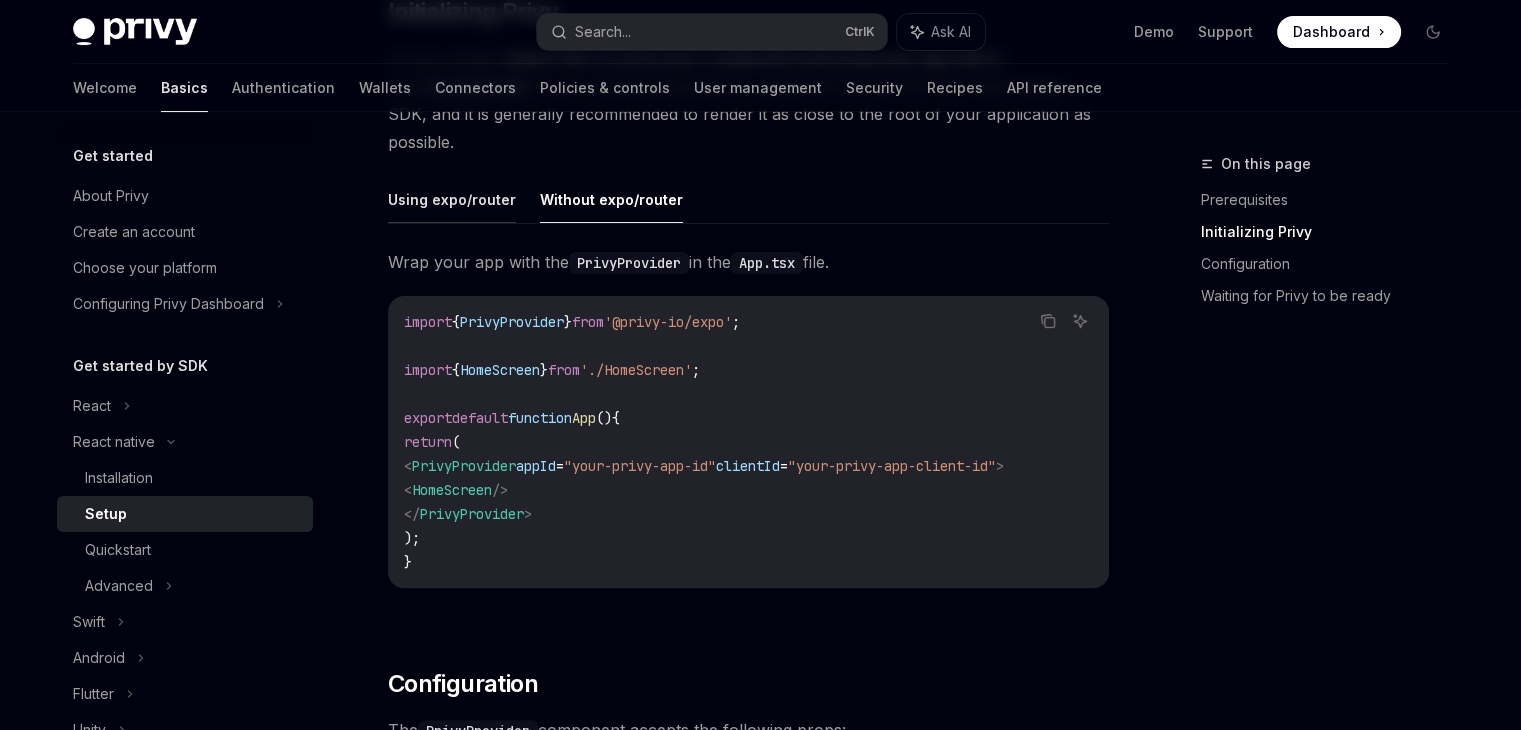 click on "Using expo/router" at bounding box center [452, 199] 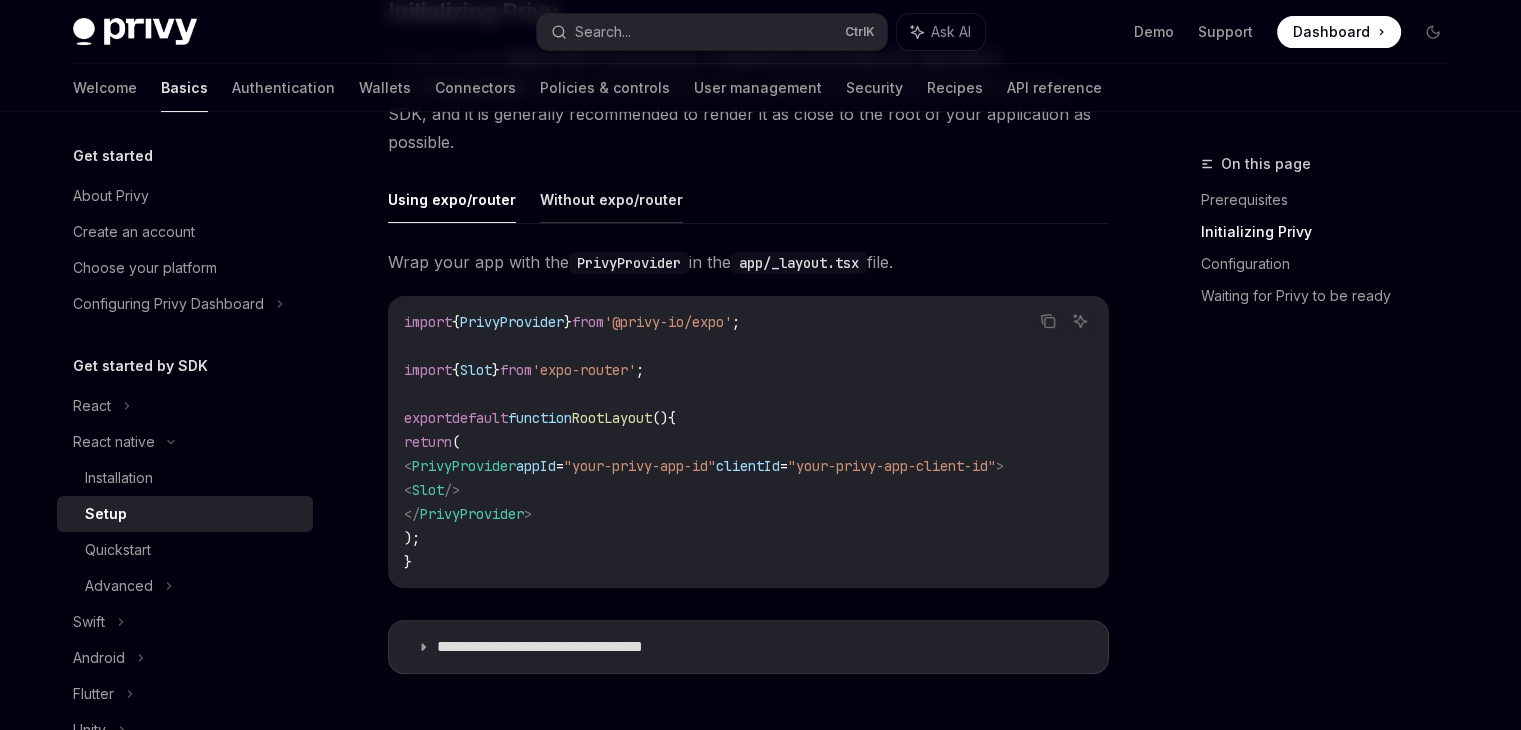 click on "Without expo/router" at bounding box center (611, 199) 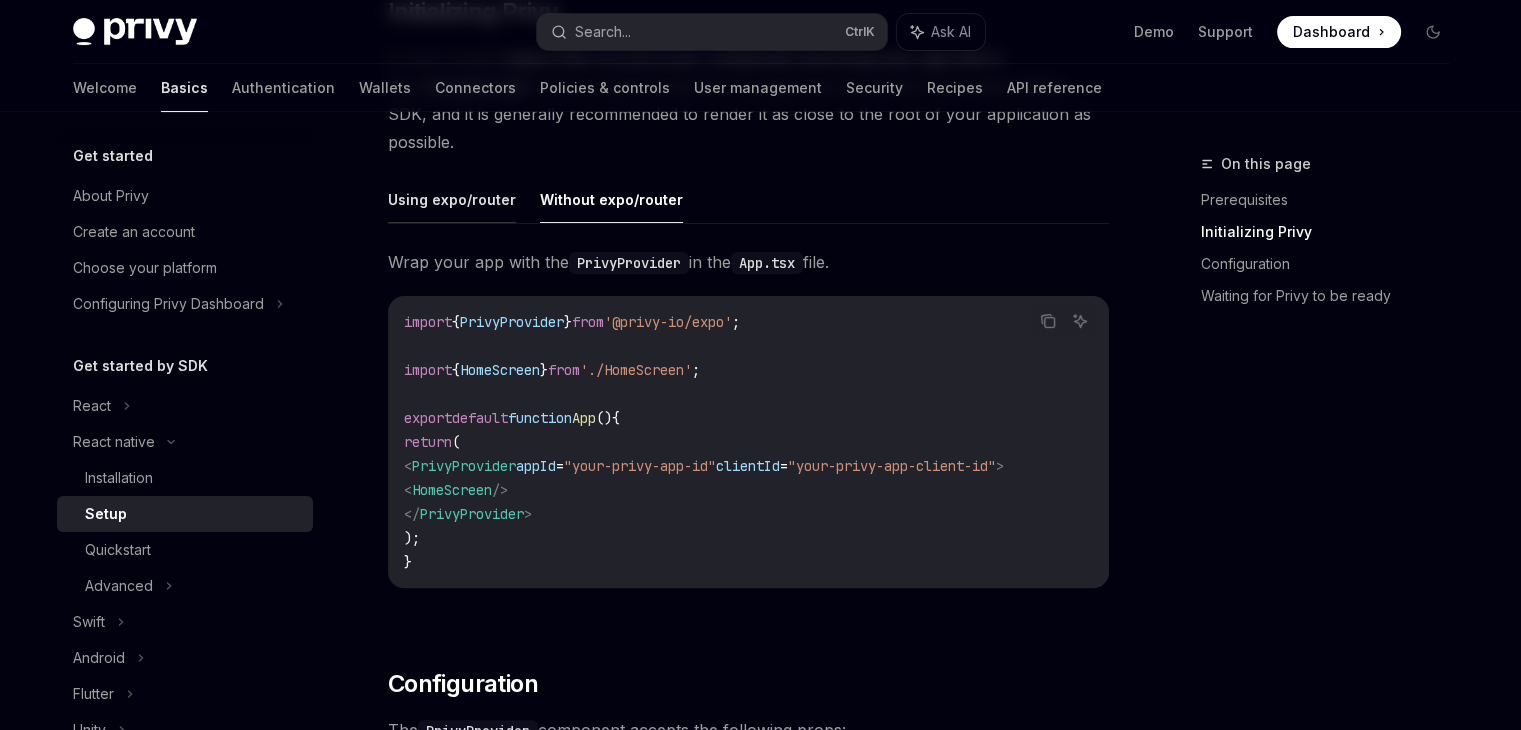 click on "Using expo/router" at bounding box center (452, 199) 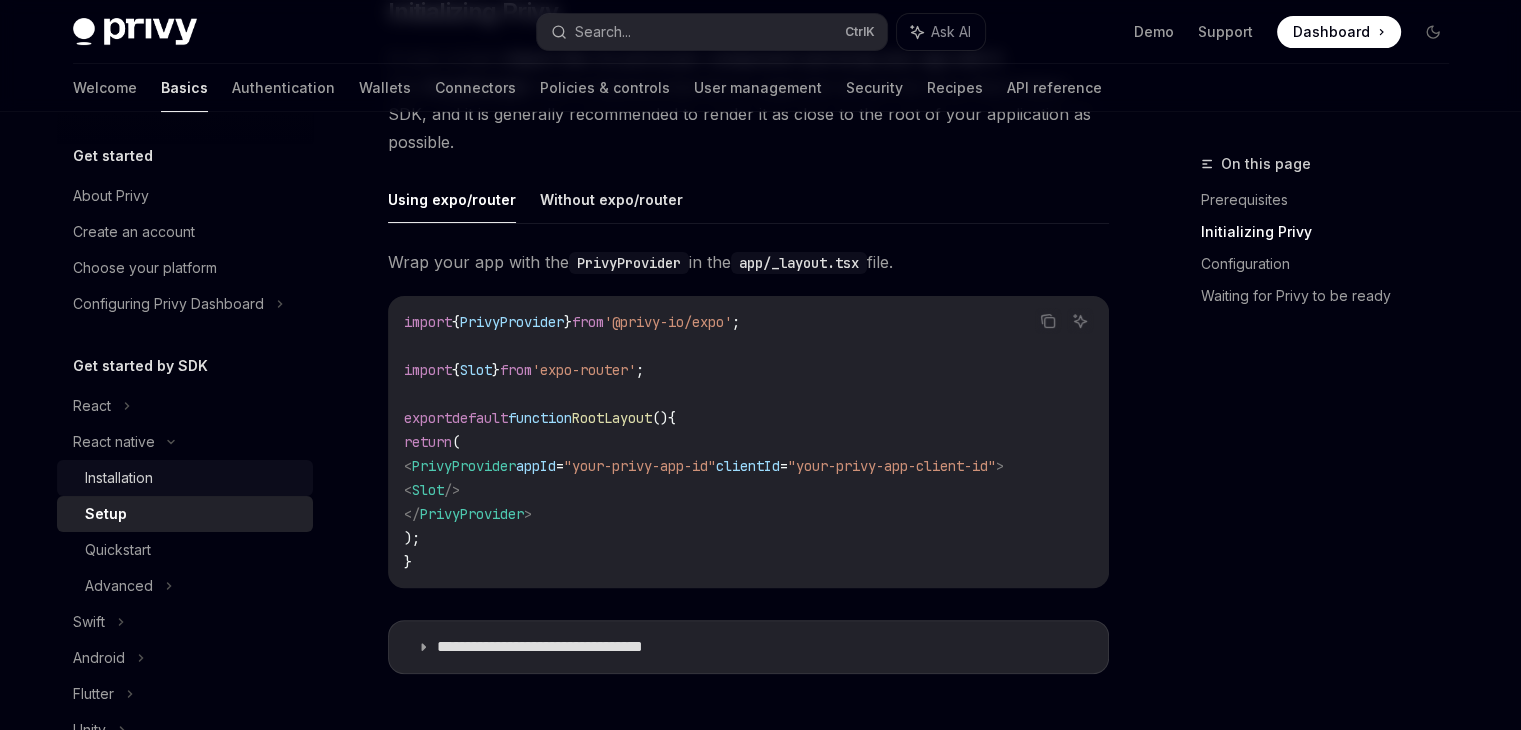 click on "Installation" at bounding box center (193, 478) 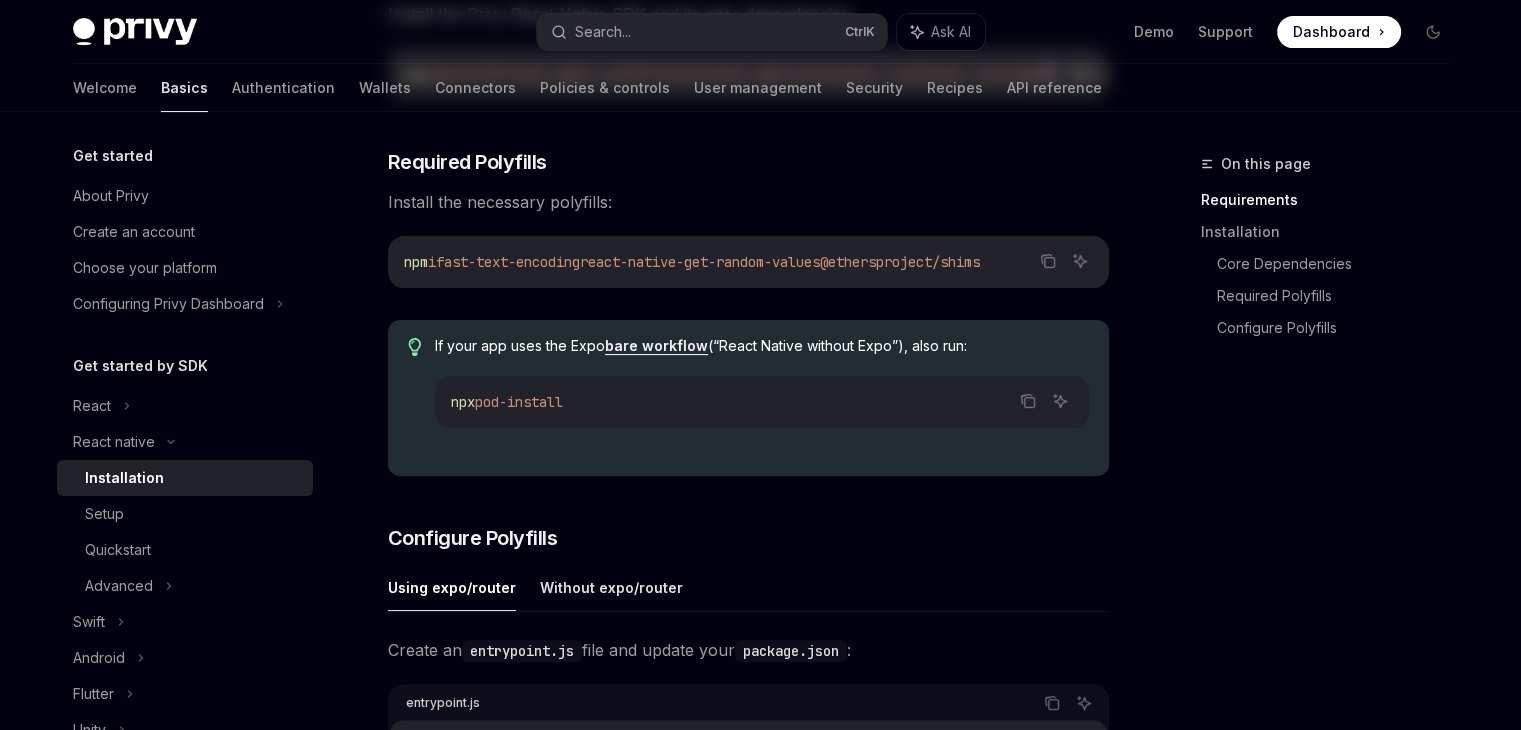 scroll, scrollTop: 0, scrollLeft: 0, axis: both 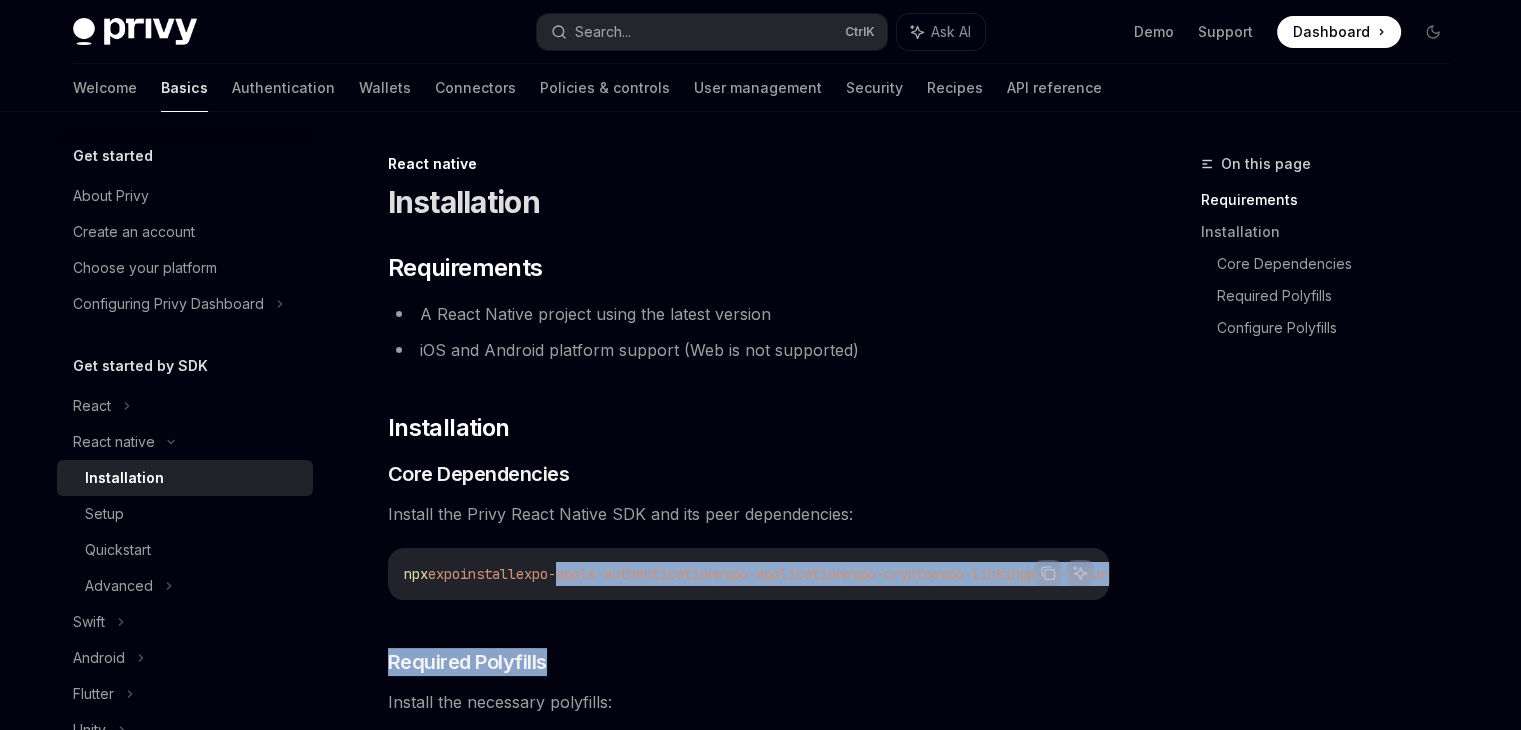 drag, startPoint x: 554, startPoint y: 609, endPoint x: 579, endPoint y: 604, distance: 25.495098 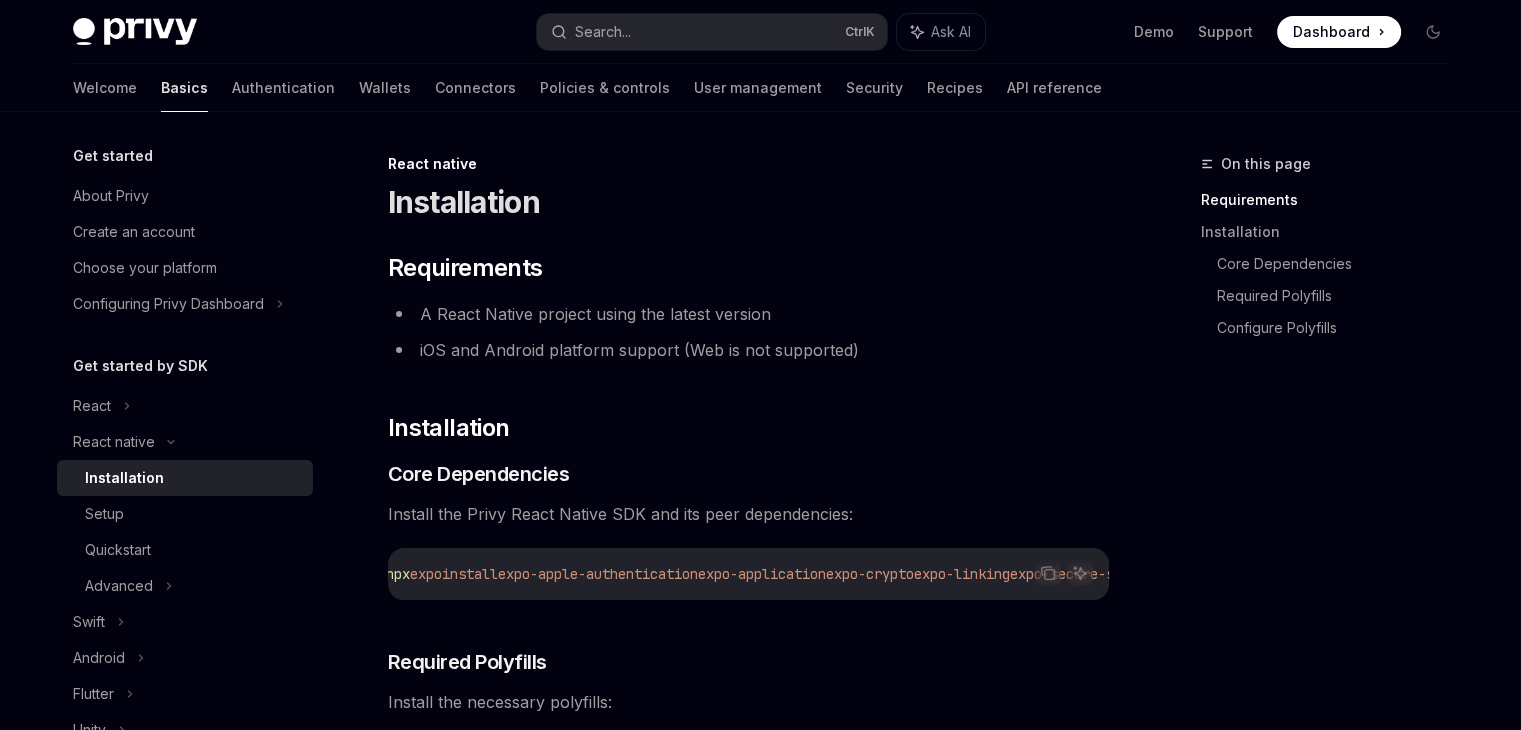 scroll, scrollTop: 0, scrollLeft: 0, axis: both 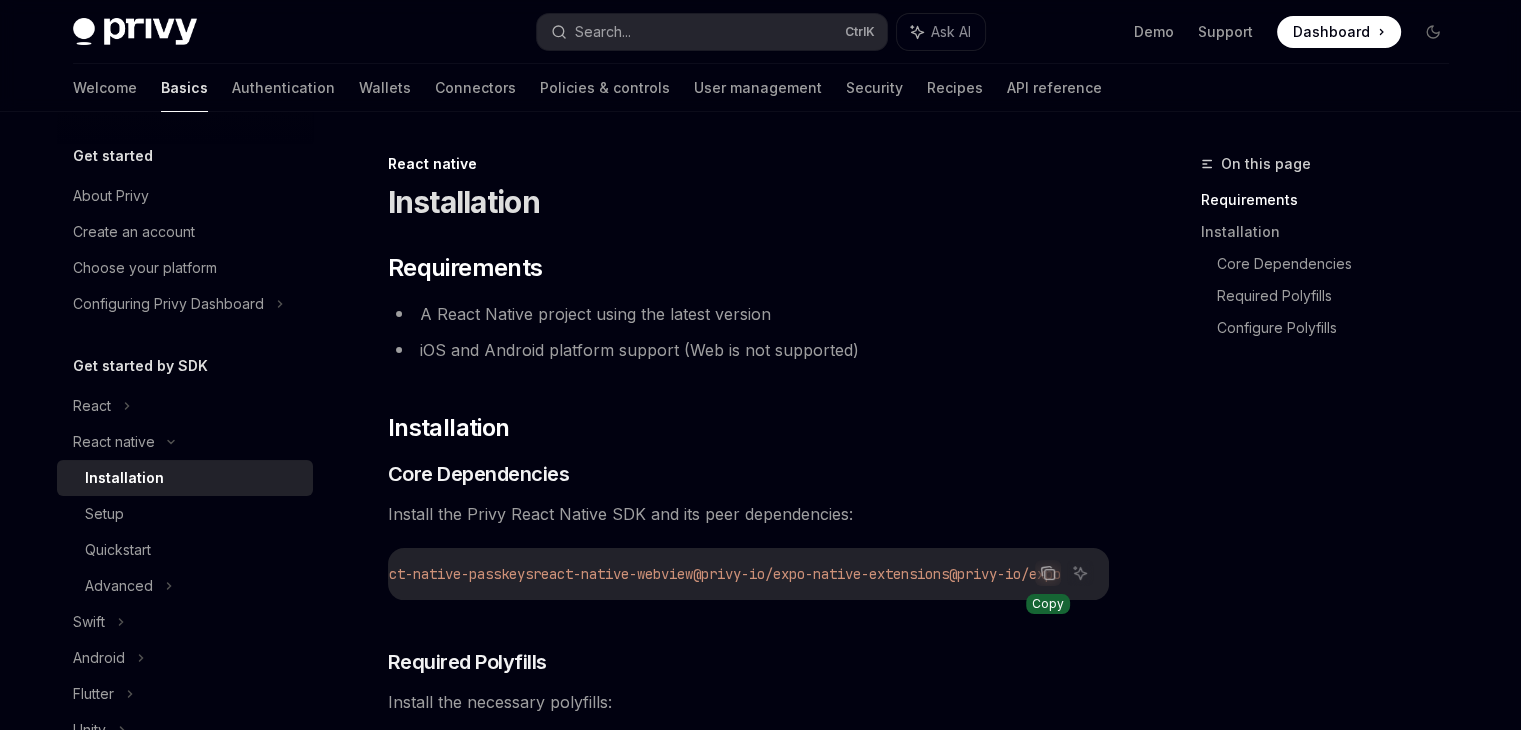 click 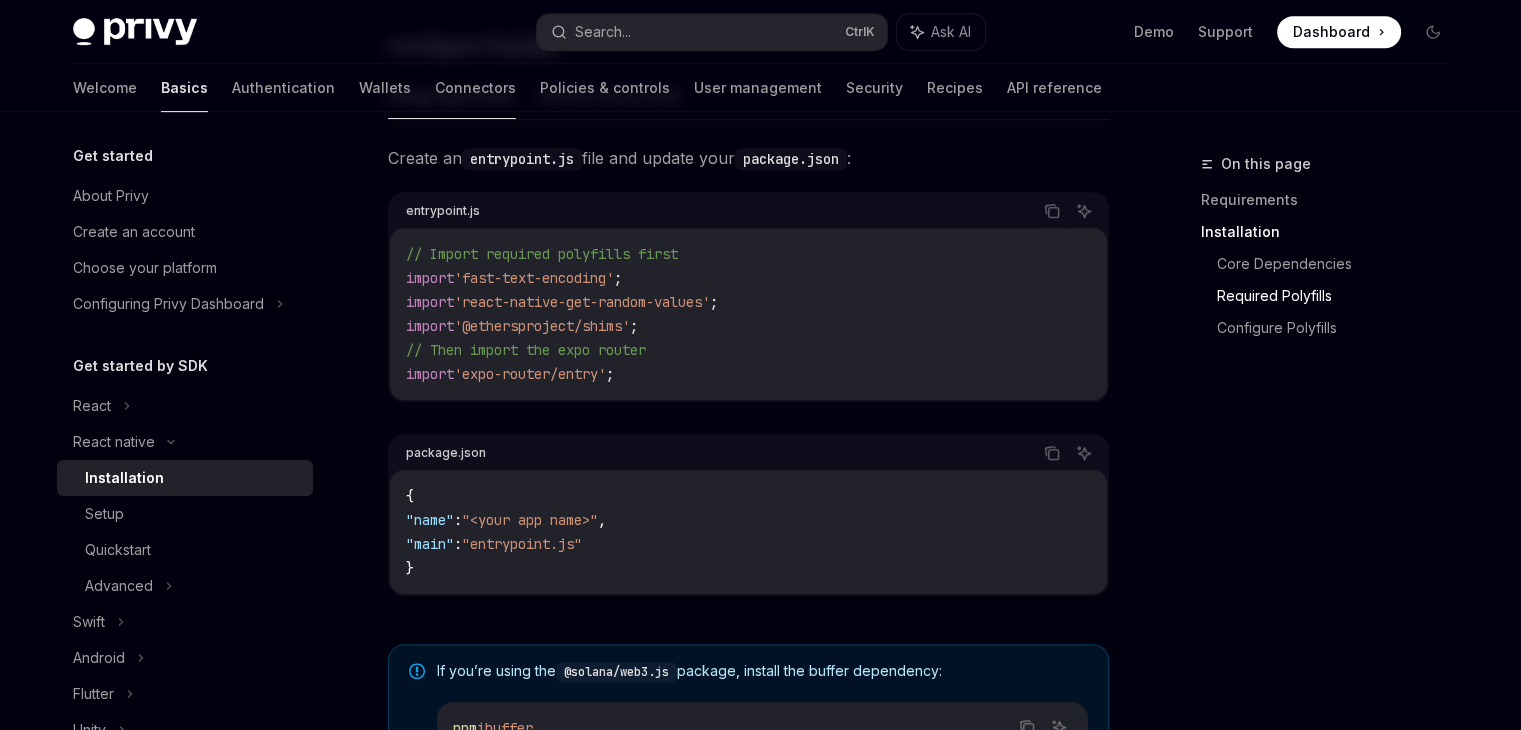 scroll, scrollTop: 741, scrollLeft: 0, axis: vertical 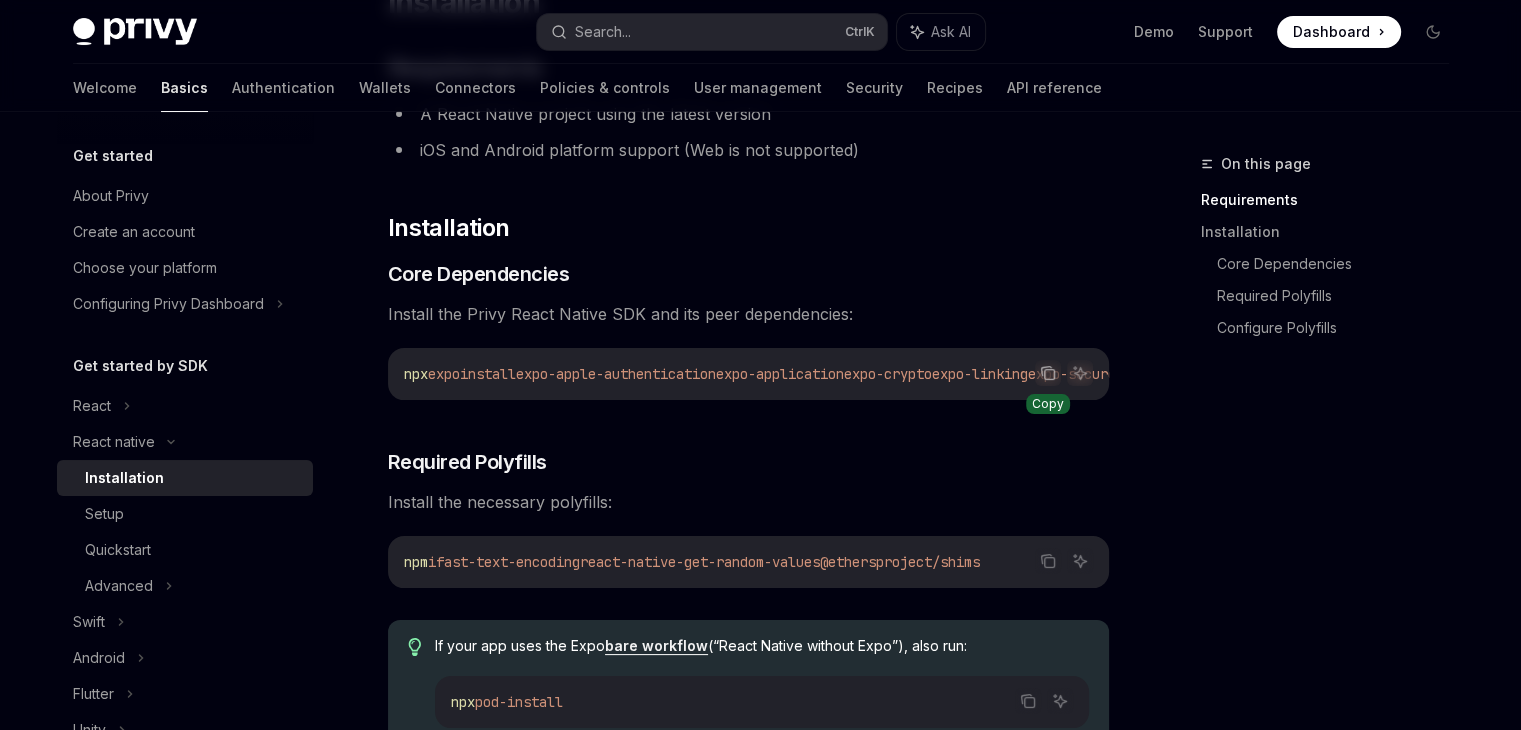 click 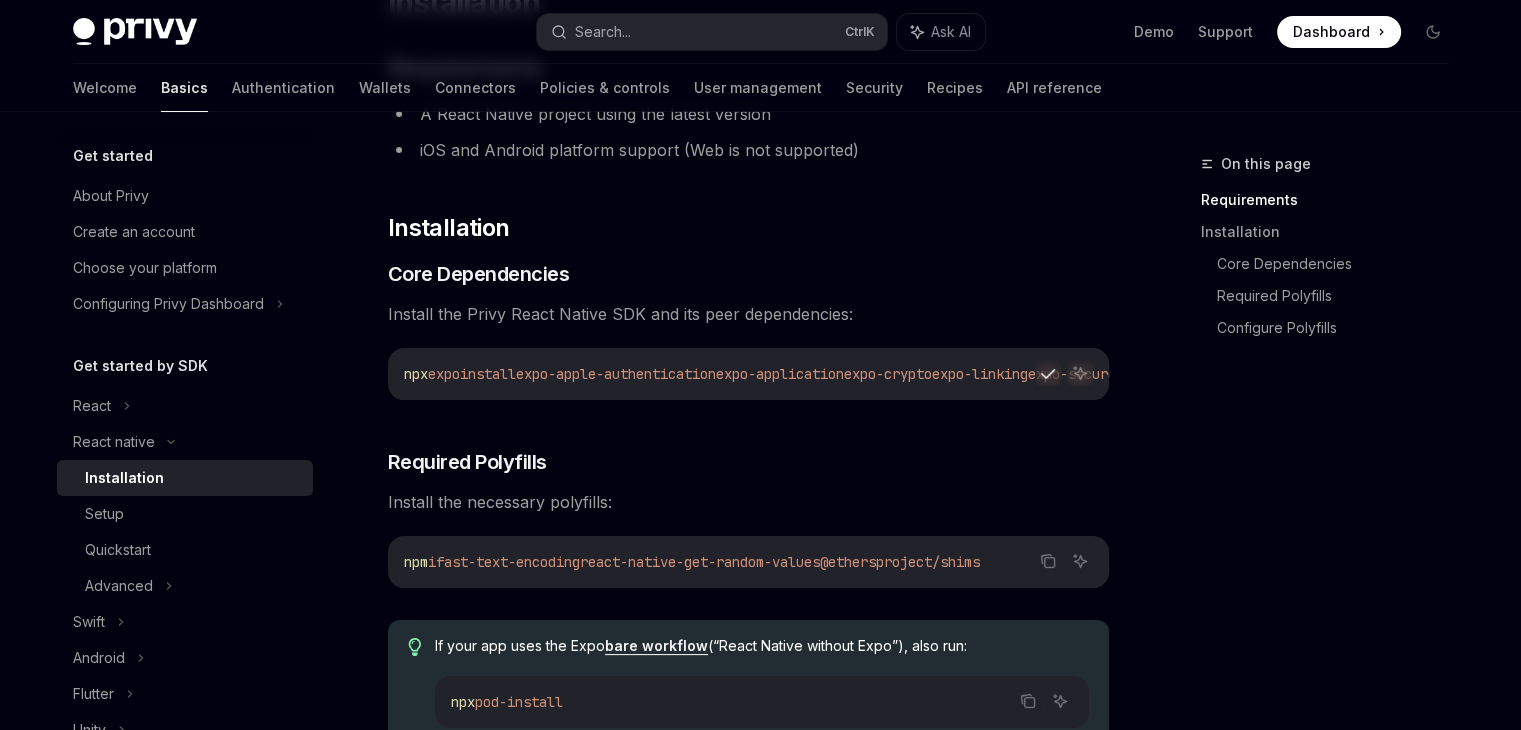 type 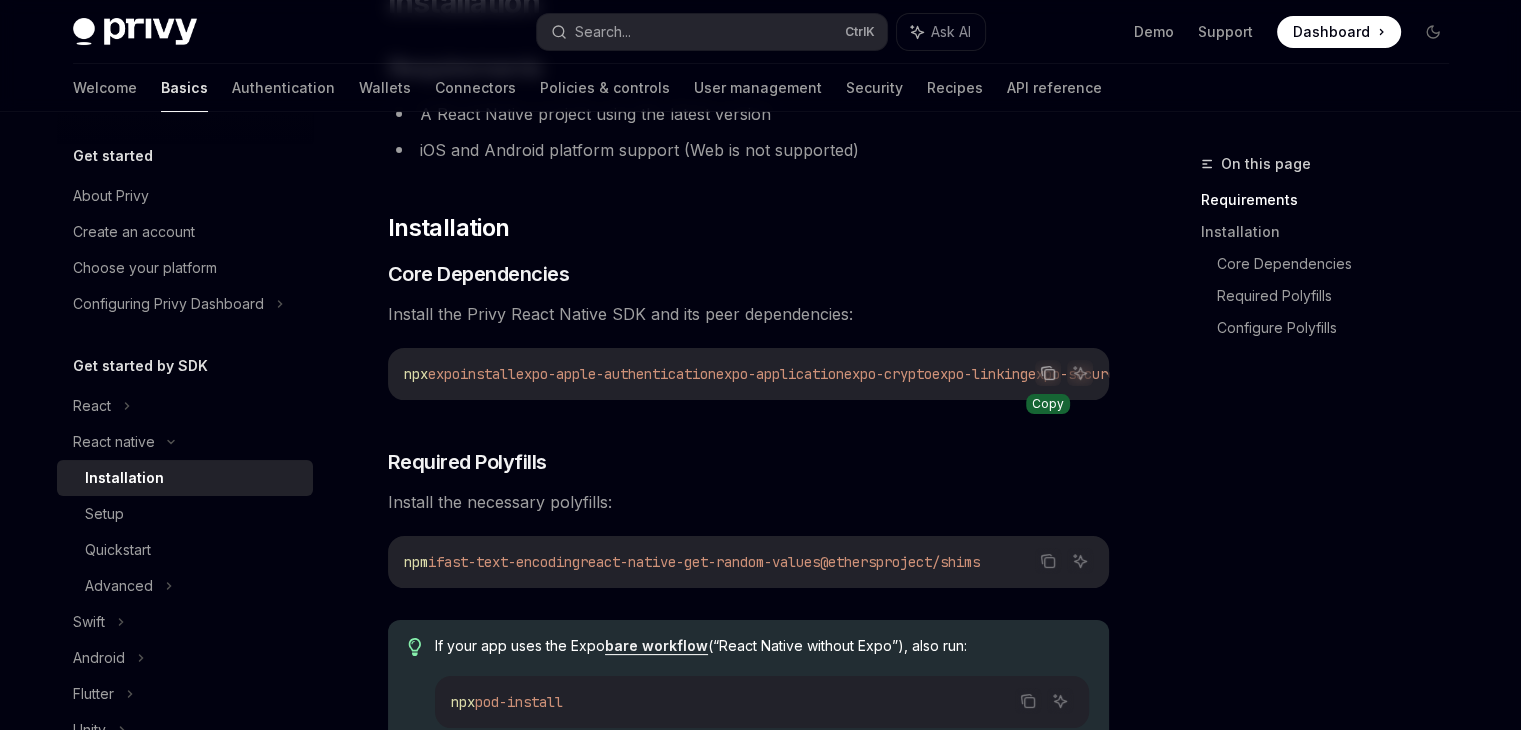 click at bounding box center [1048, 373] 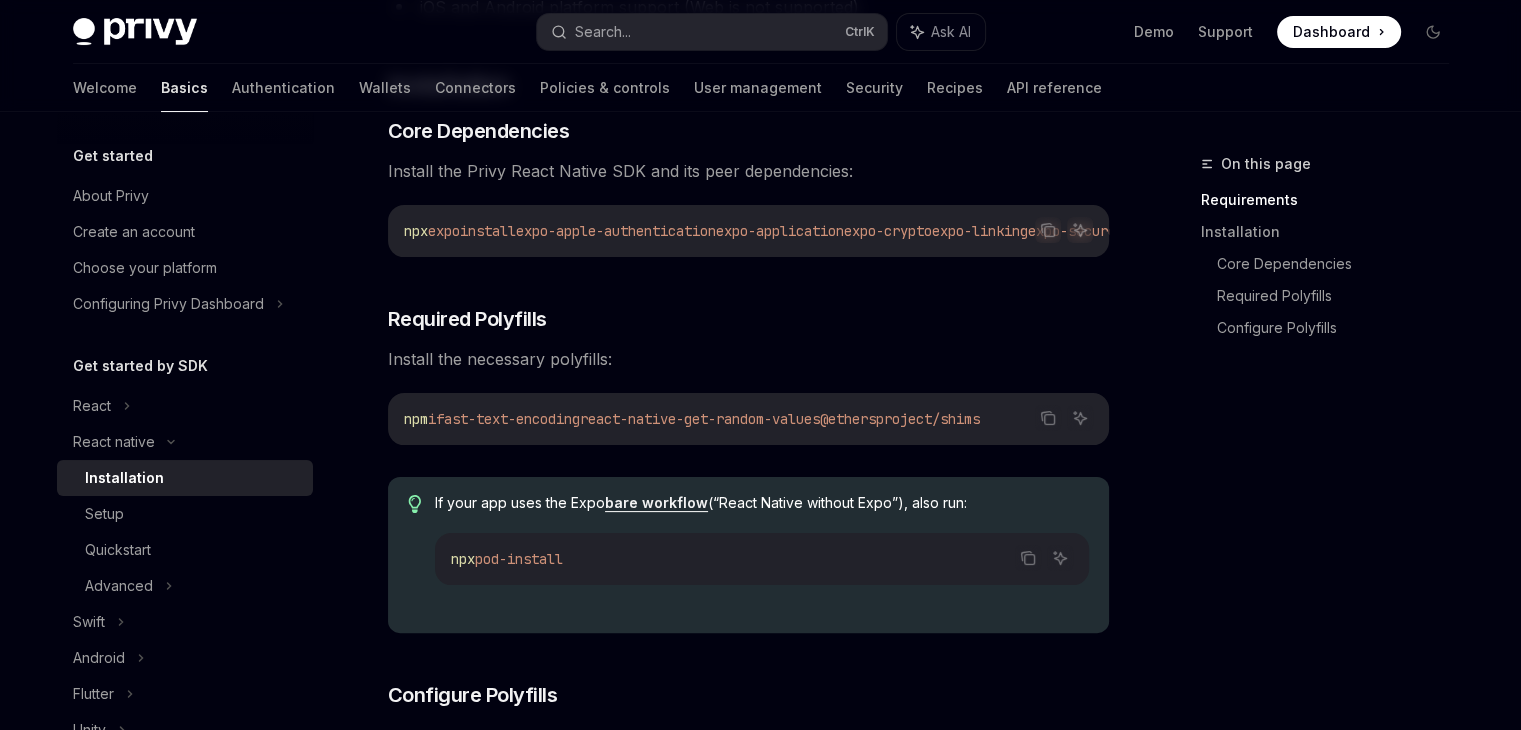 scroll, scrollTop: 400, scrollLeft: 0, axis: vertical 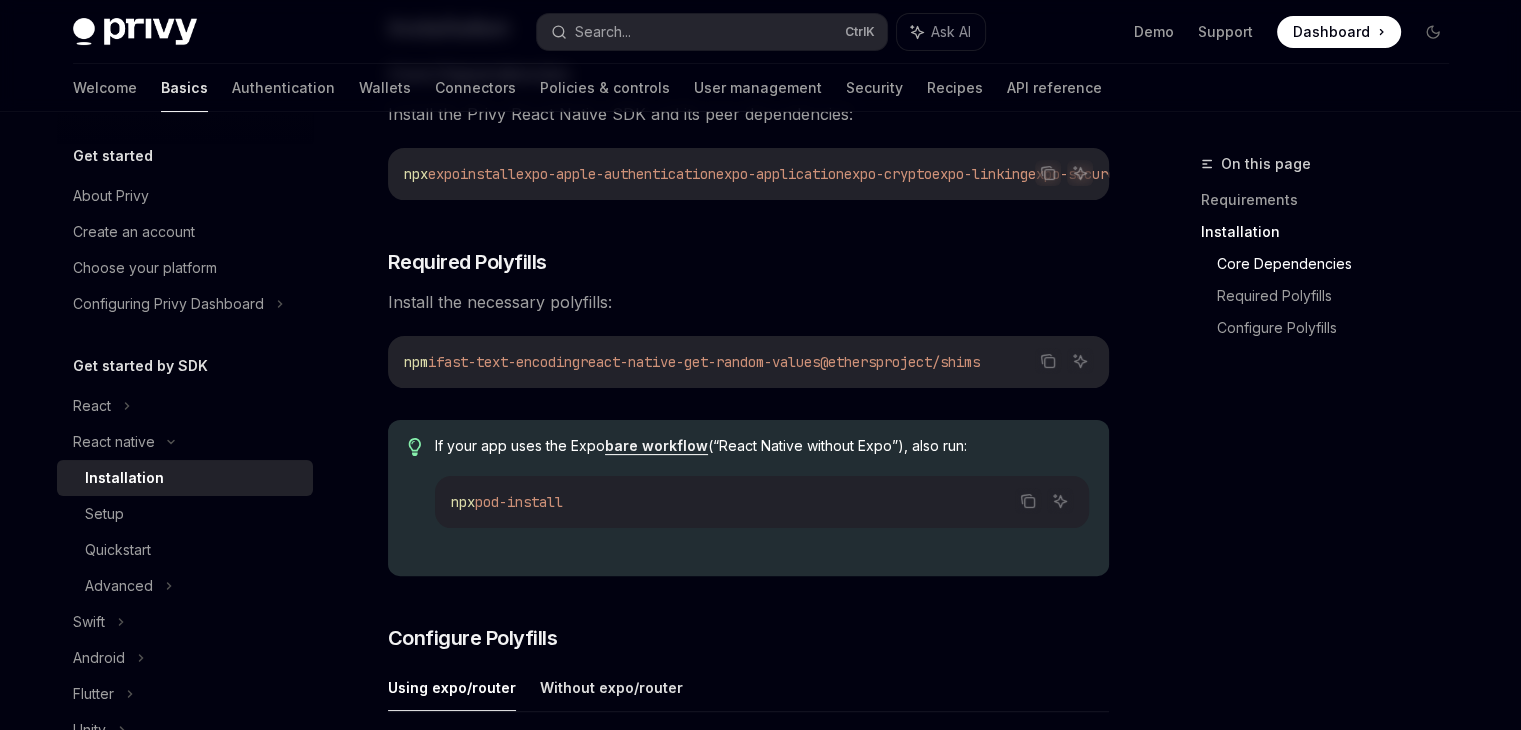 click on "@ethersproject/shims" at bounding box center [900, 362] 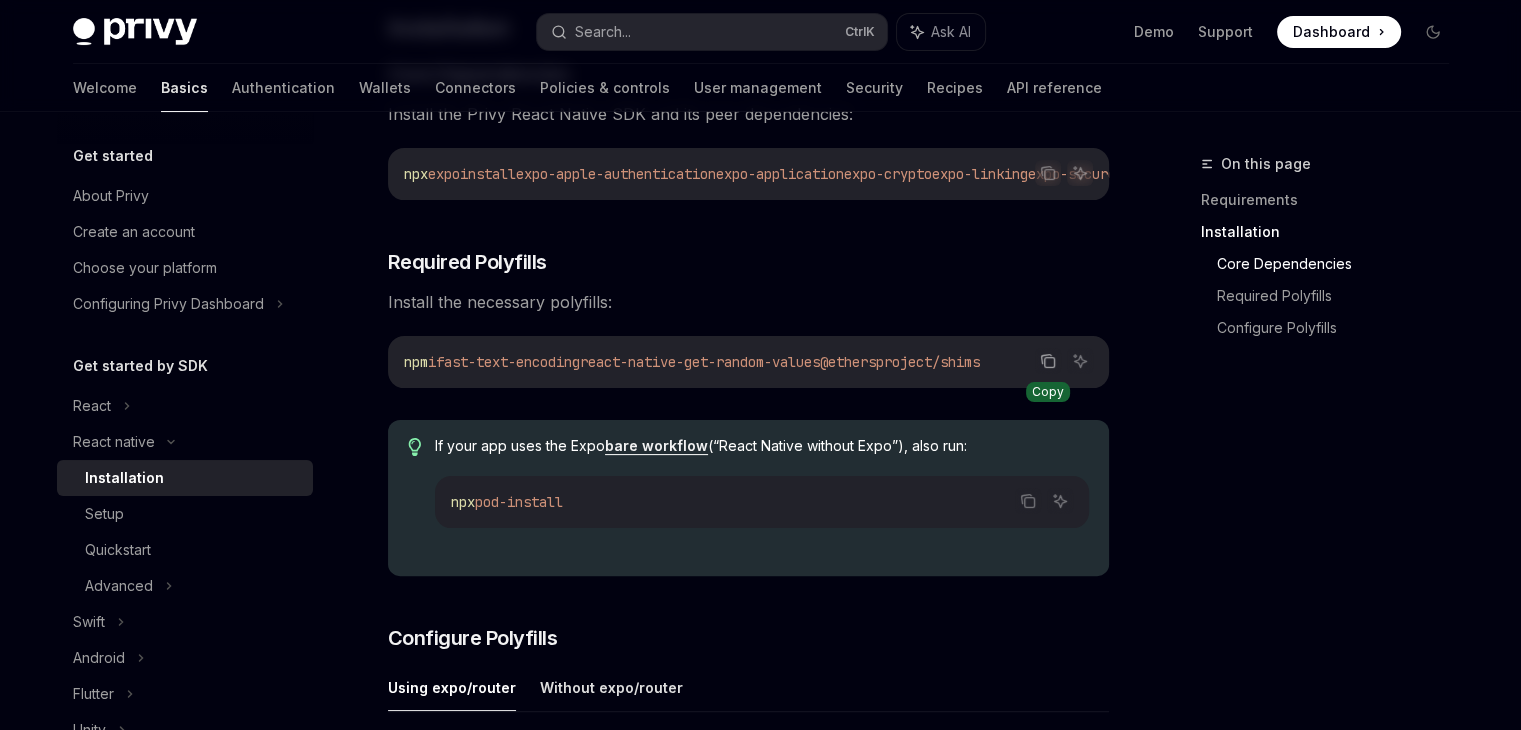 click 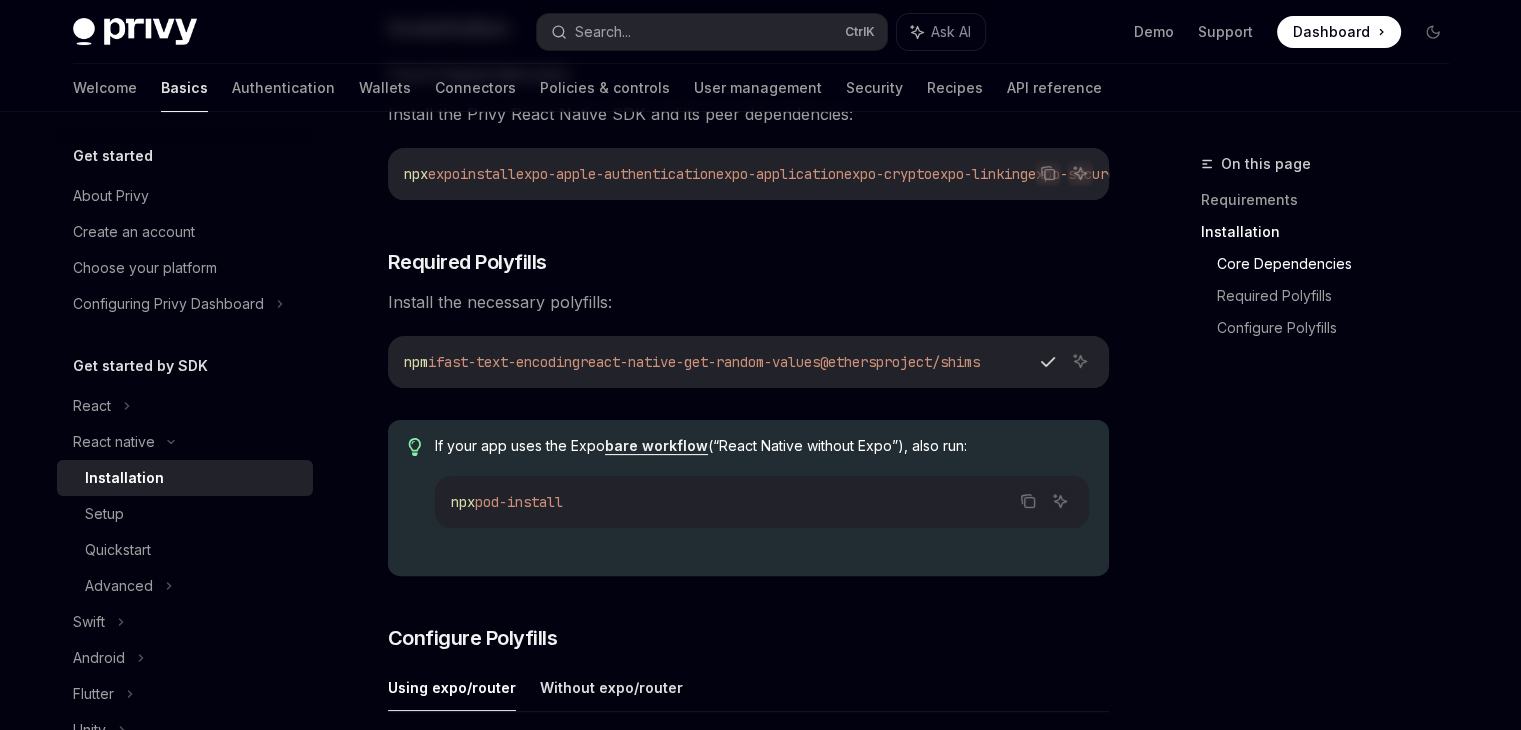 type 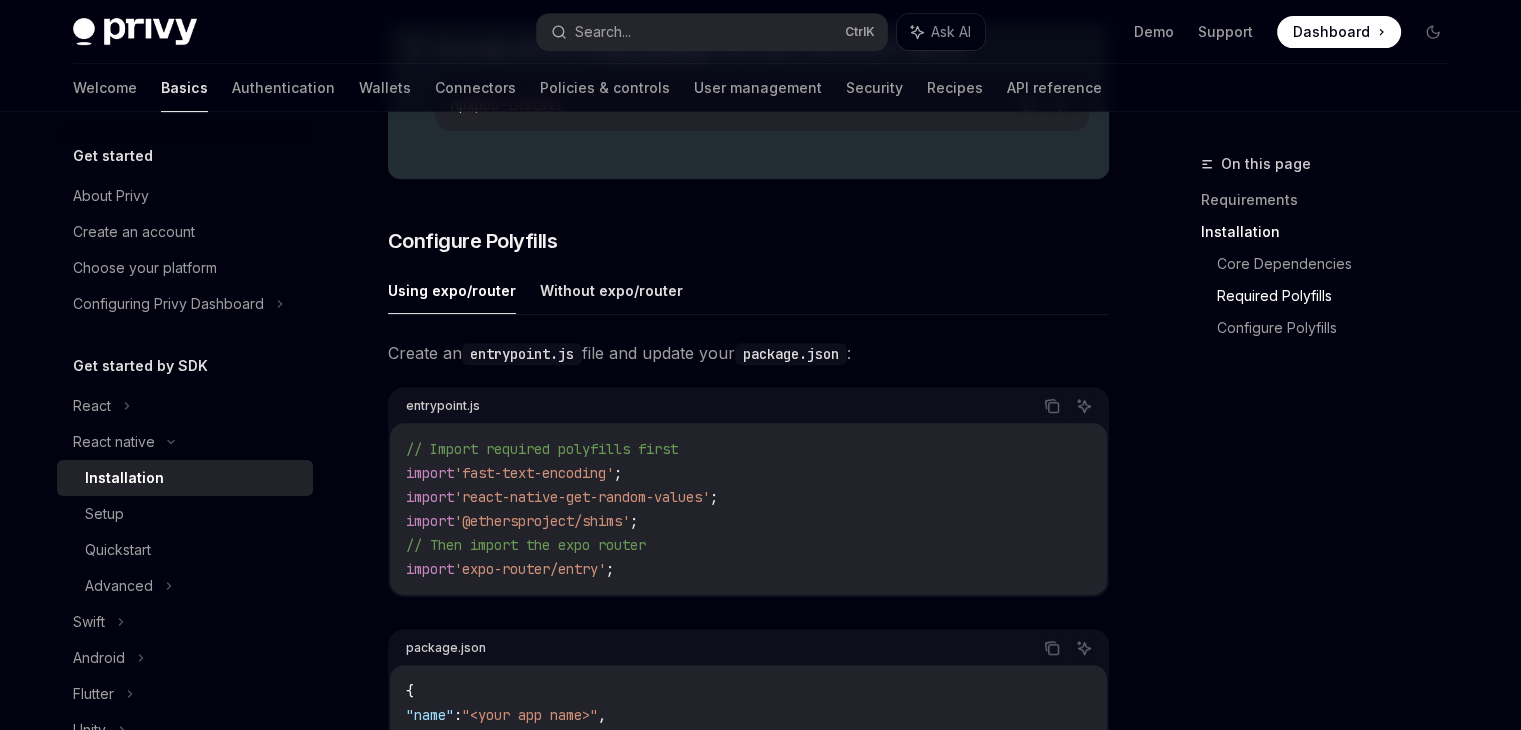 scroll, scrollTop: 800, scrollLeft: 0, axis: vertical 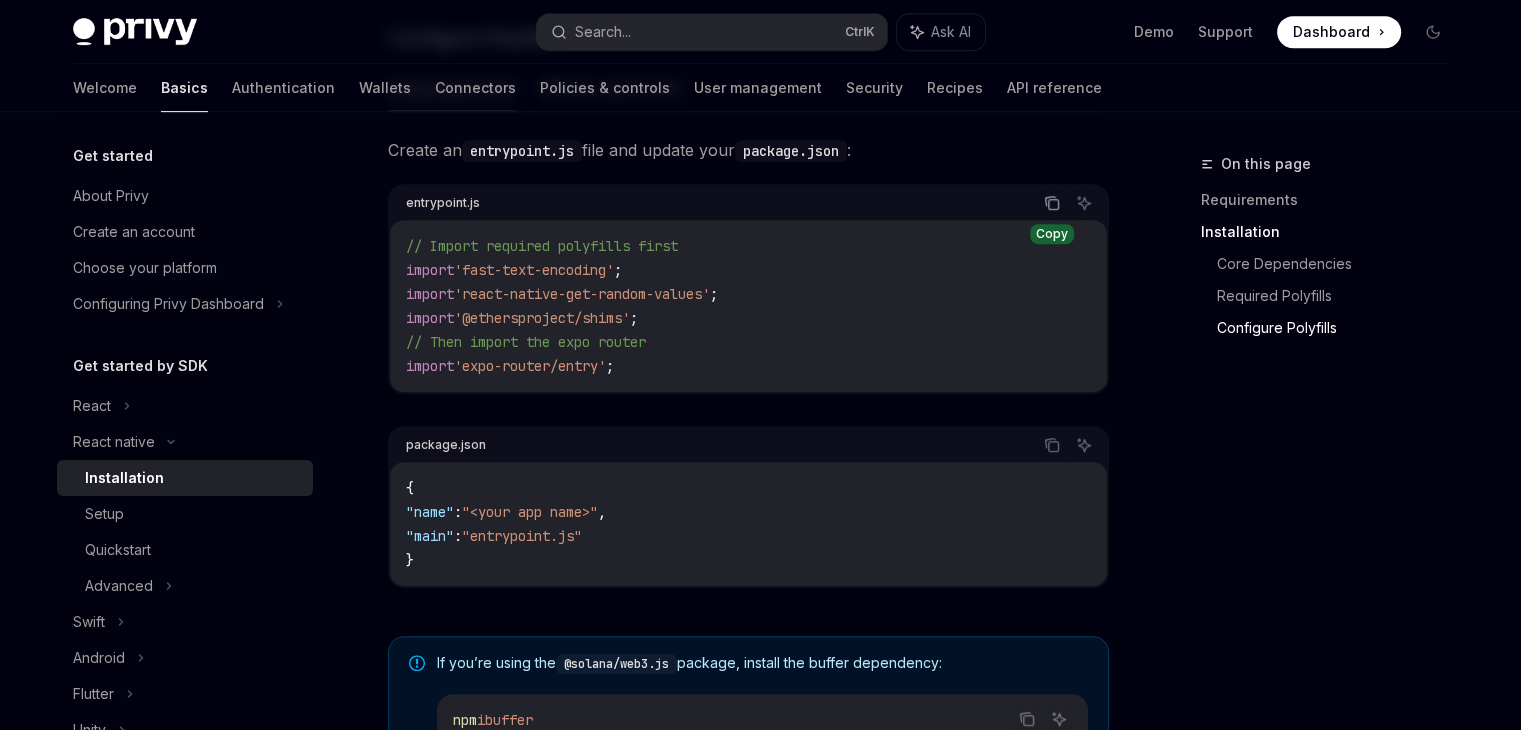click 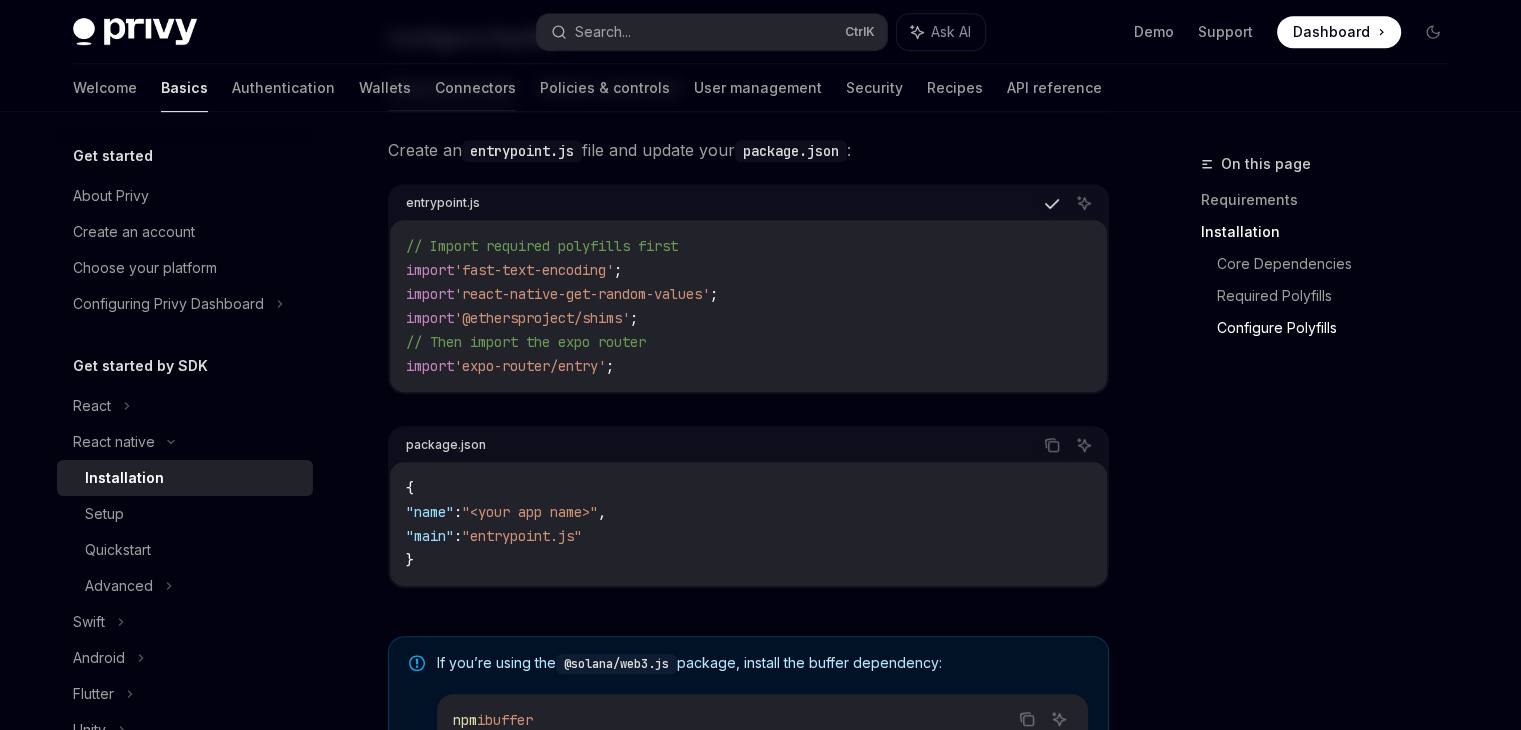 type 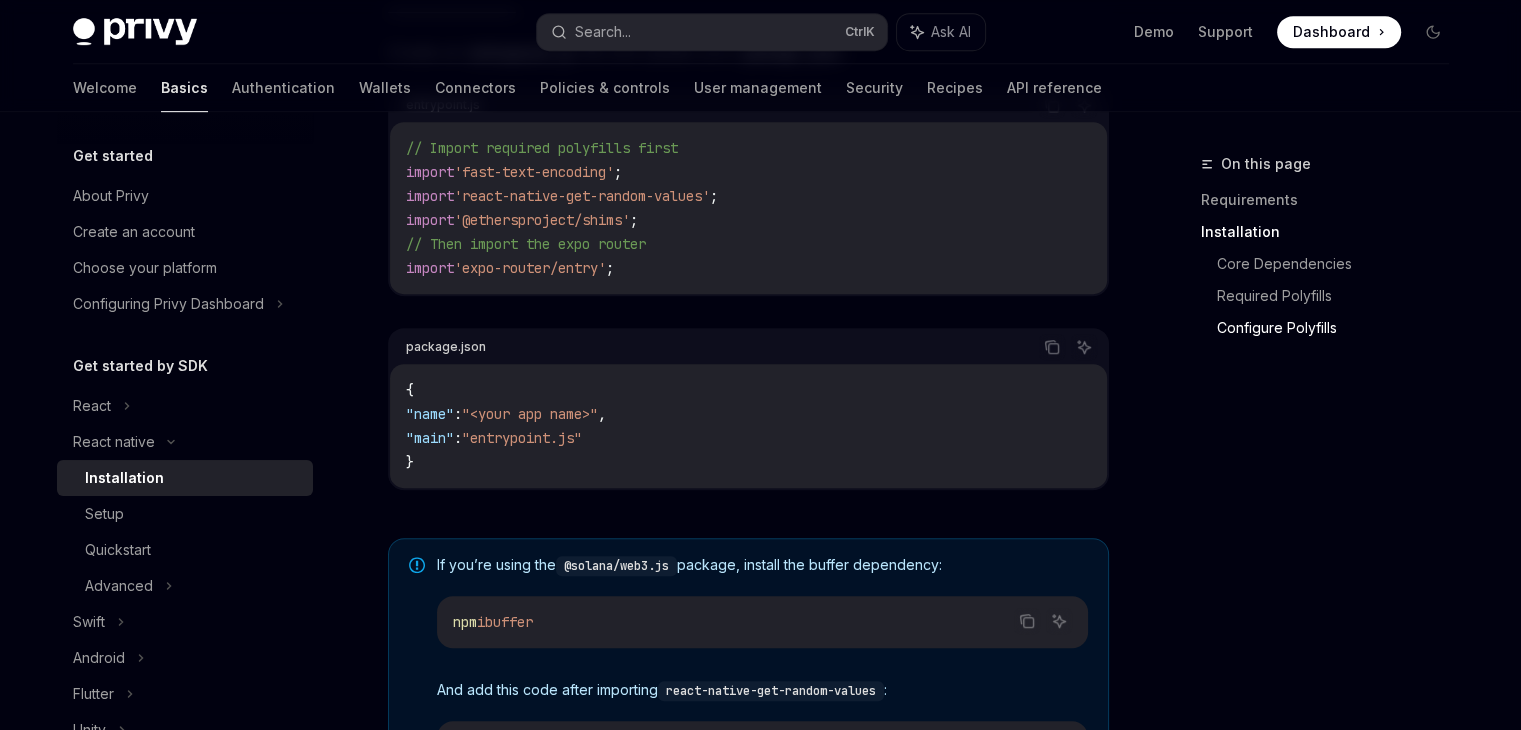 scroll, scrollTop: 1100, scrollLeft: 0, axis: vertical 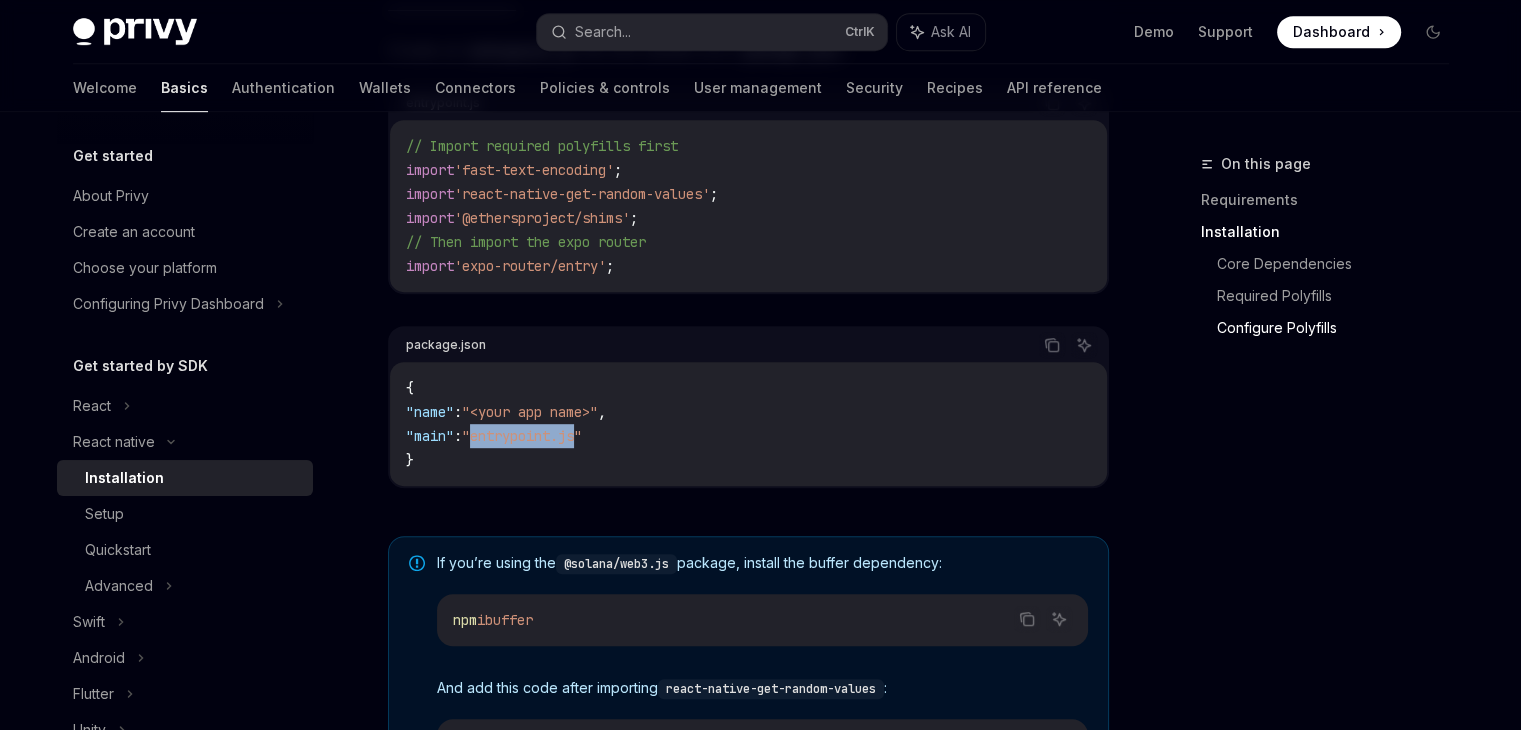 drag, startPoint x: 606, startPoint y: 443, endPoint x: 498, endPoint y: 450, distance: 108.226616 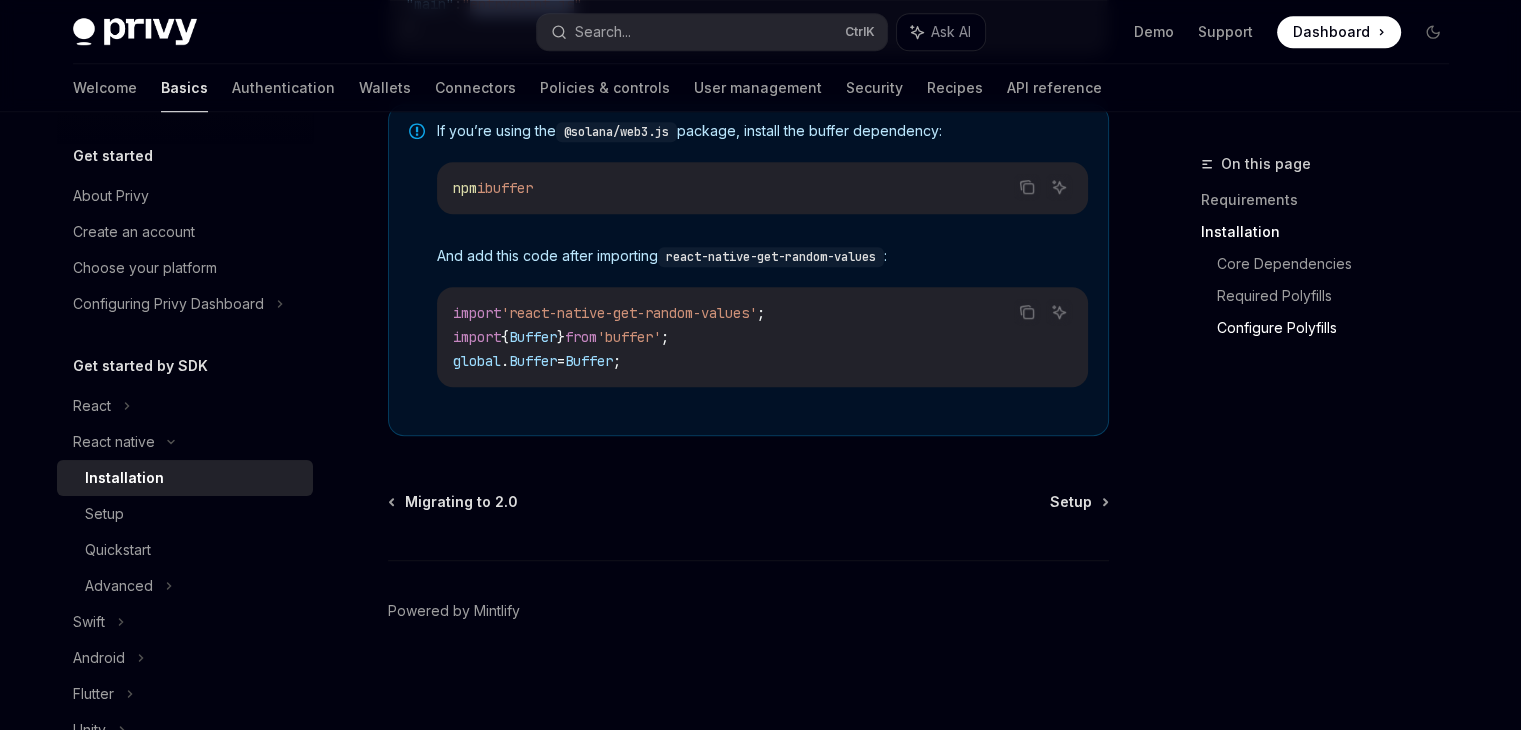scroll, scrollTop: 1541, scrollLeft: 0, axis: vertical 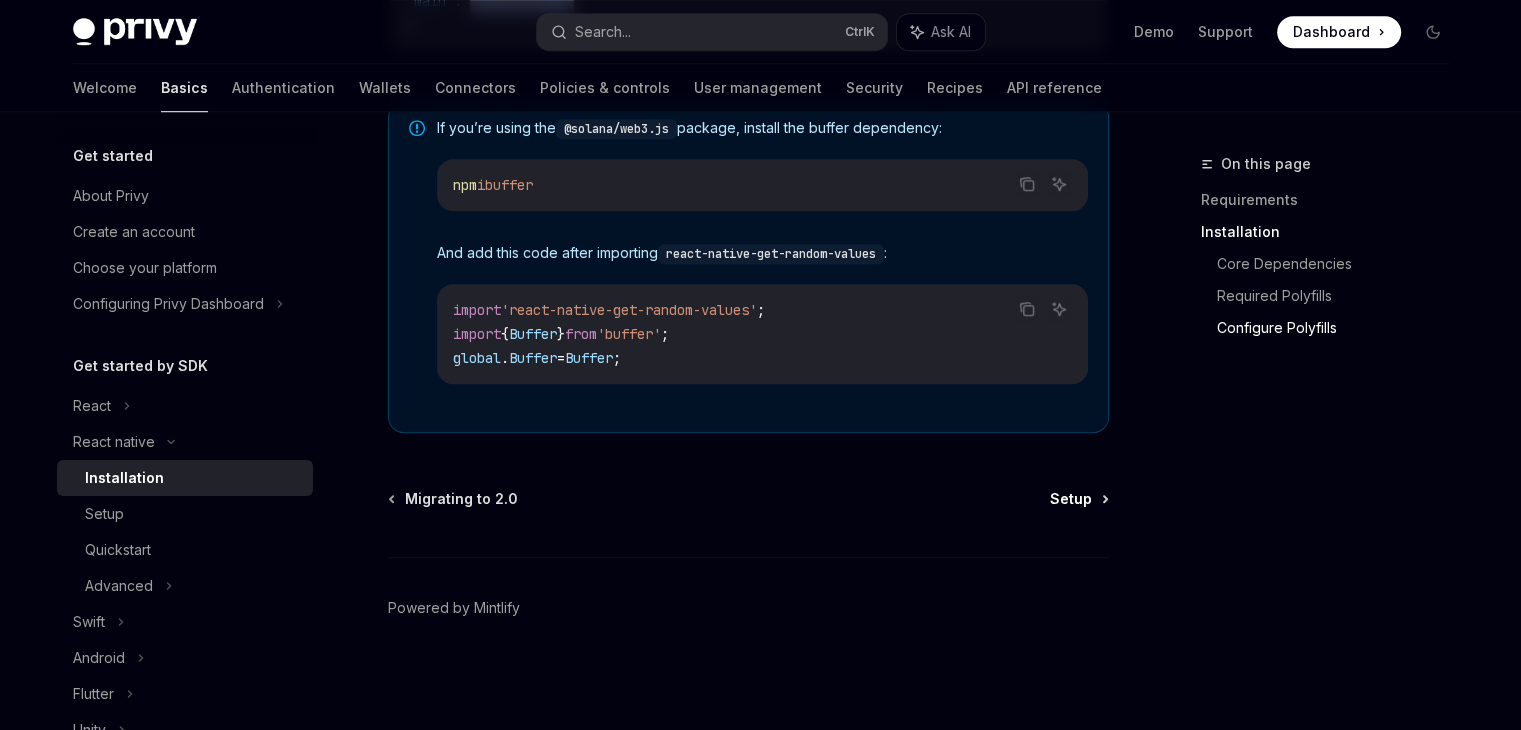 click on "Setup" at bounding box center [1071, 499] 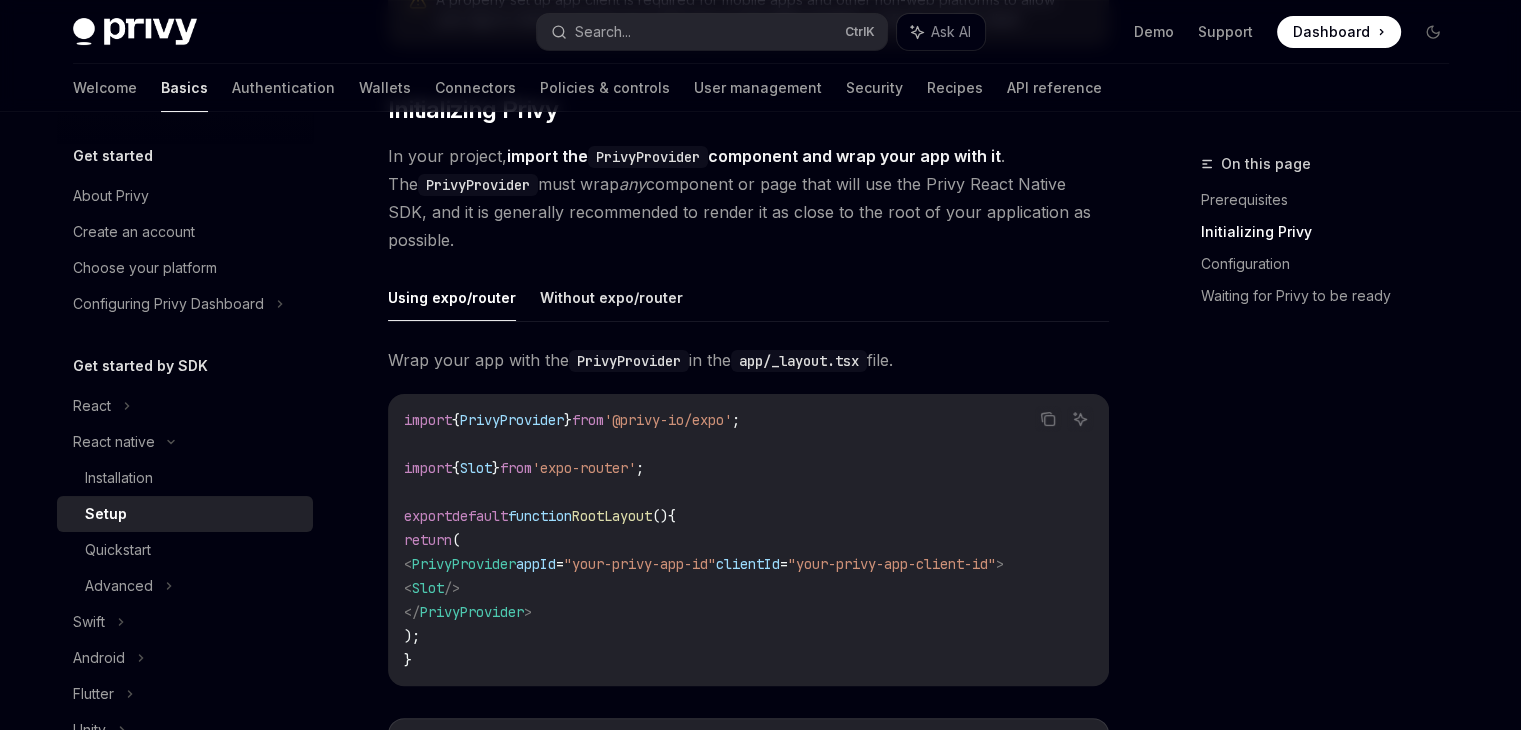 scroll, scrollTop: 400, scrollLeft: 0, axis: vertical 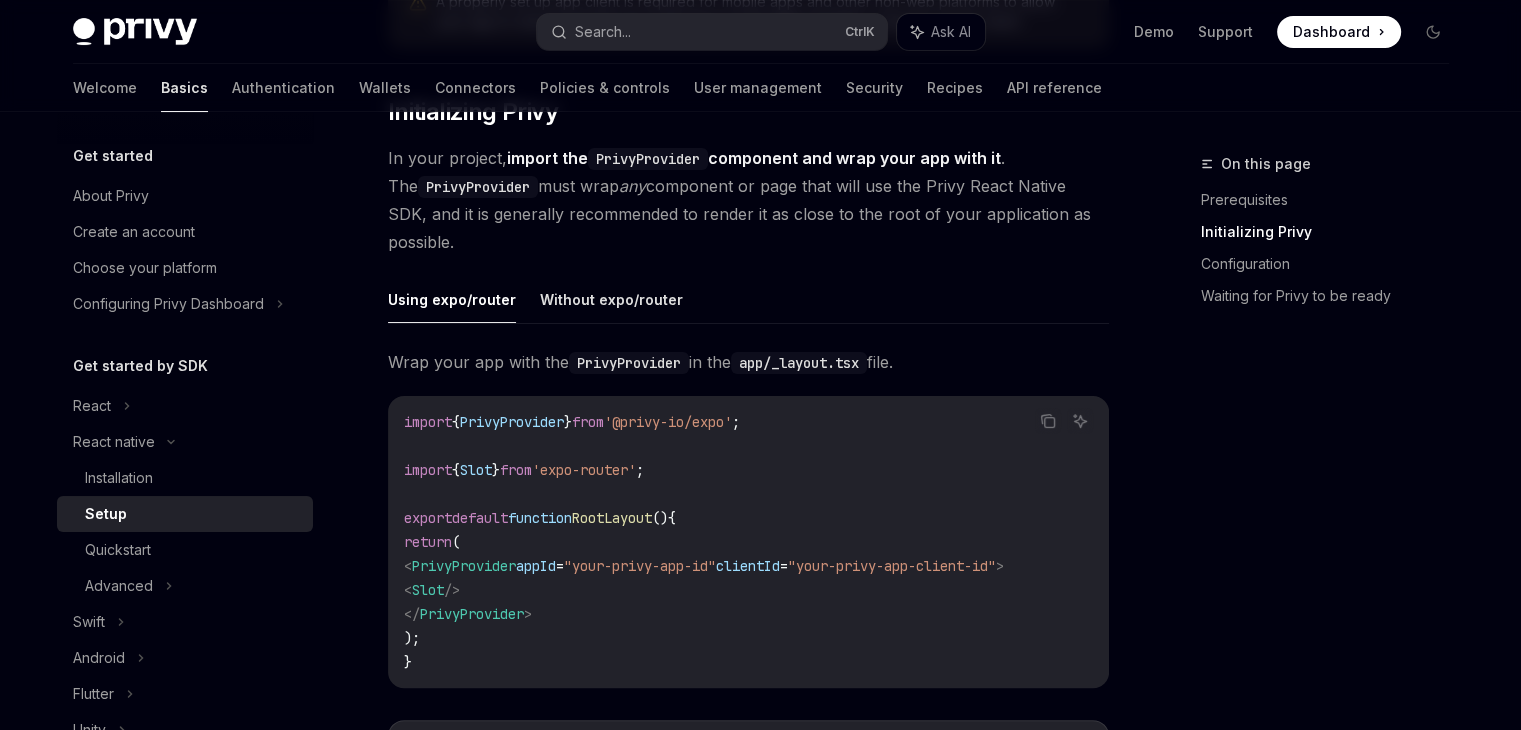 click on "PrivyProvider" at bounding box center [512, 422] 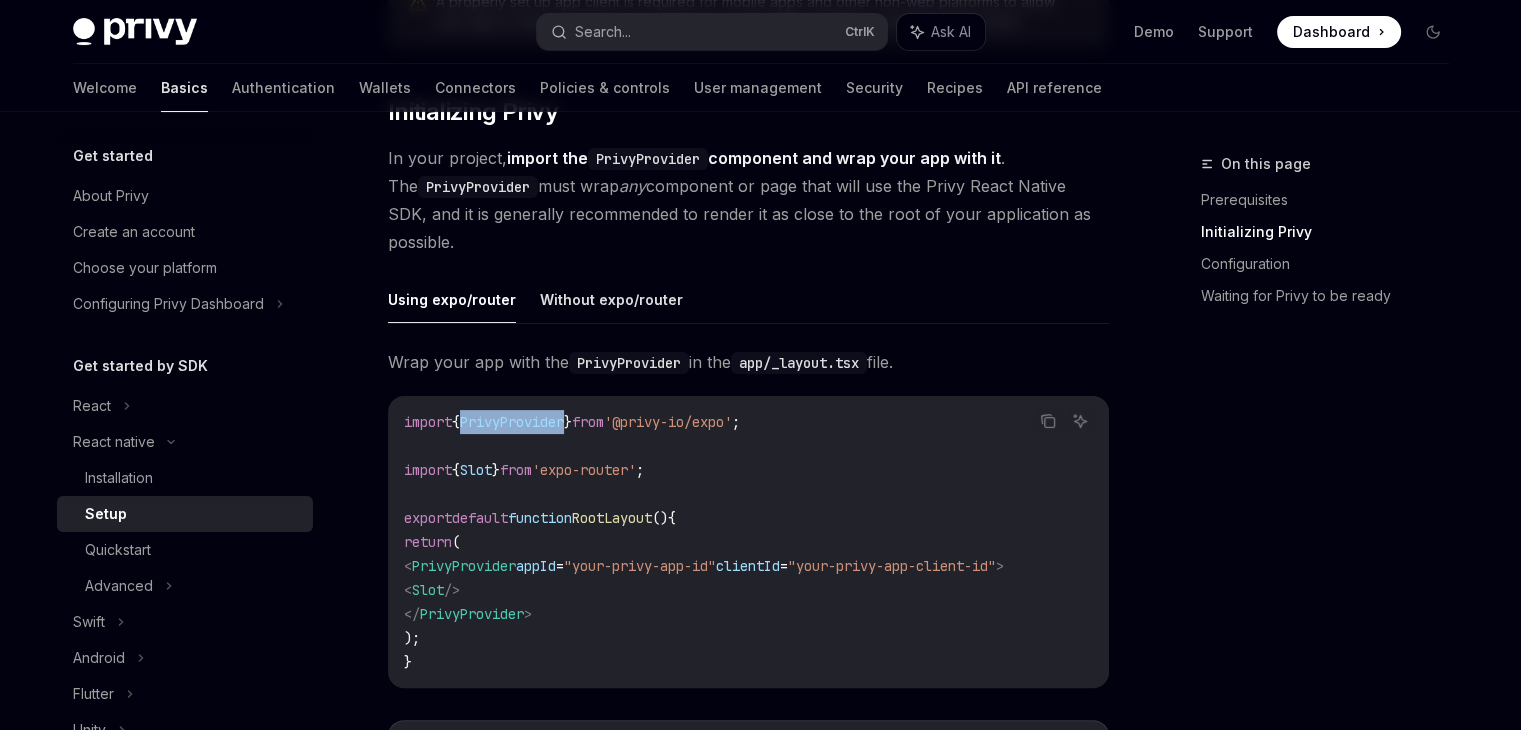 click on "PrivyProvider" at bounding box center [512, 422] 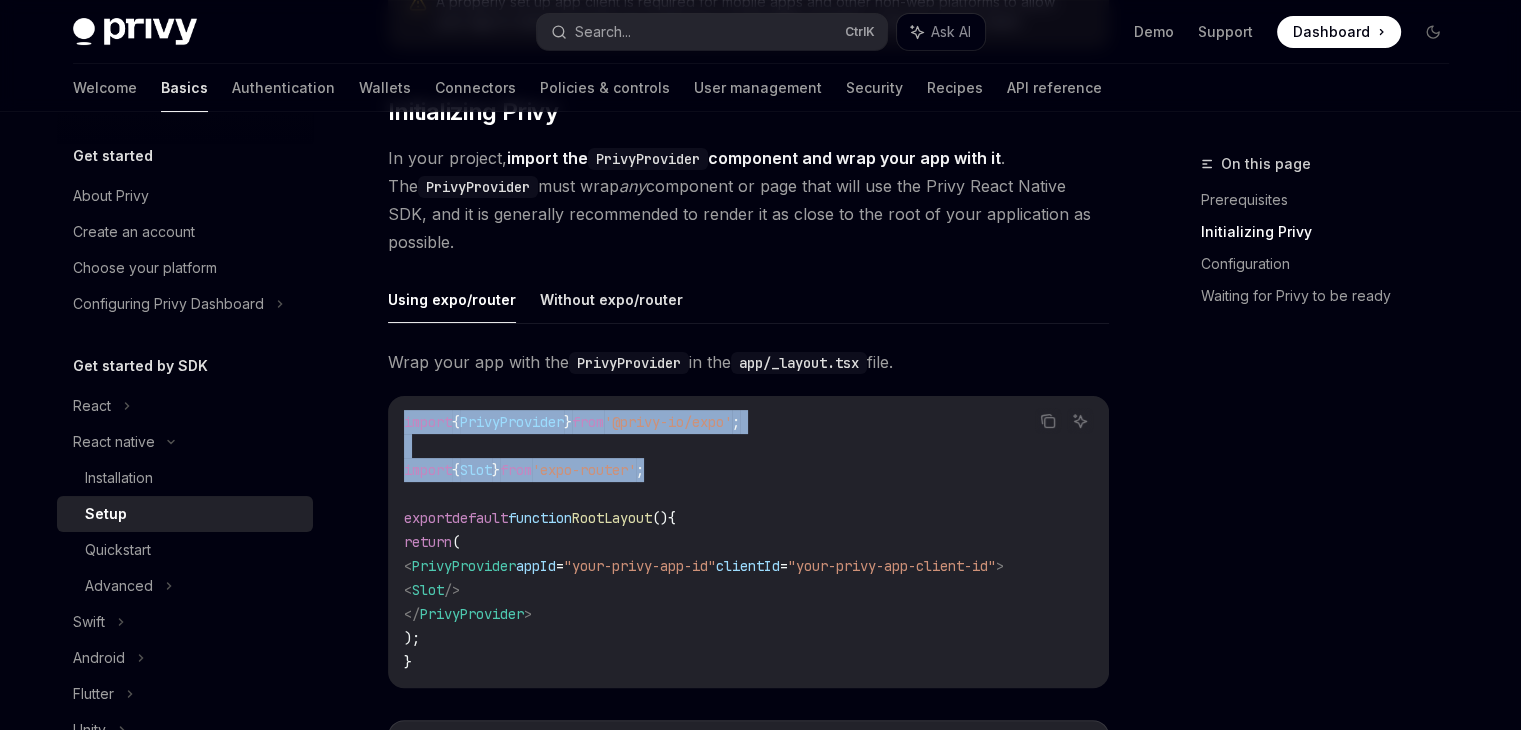 drag, startPoint x: 692, startPoint y: 469, endPoint x: 402, endPoint y: 417, distance: 294.62518 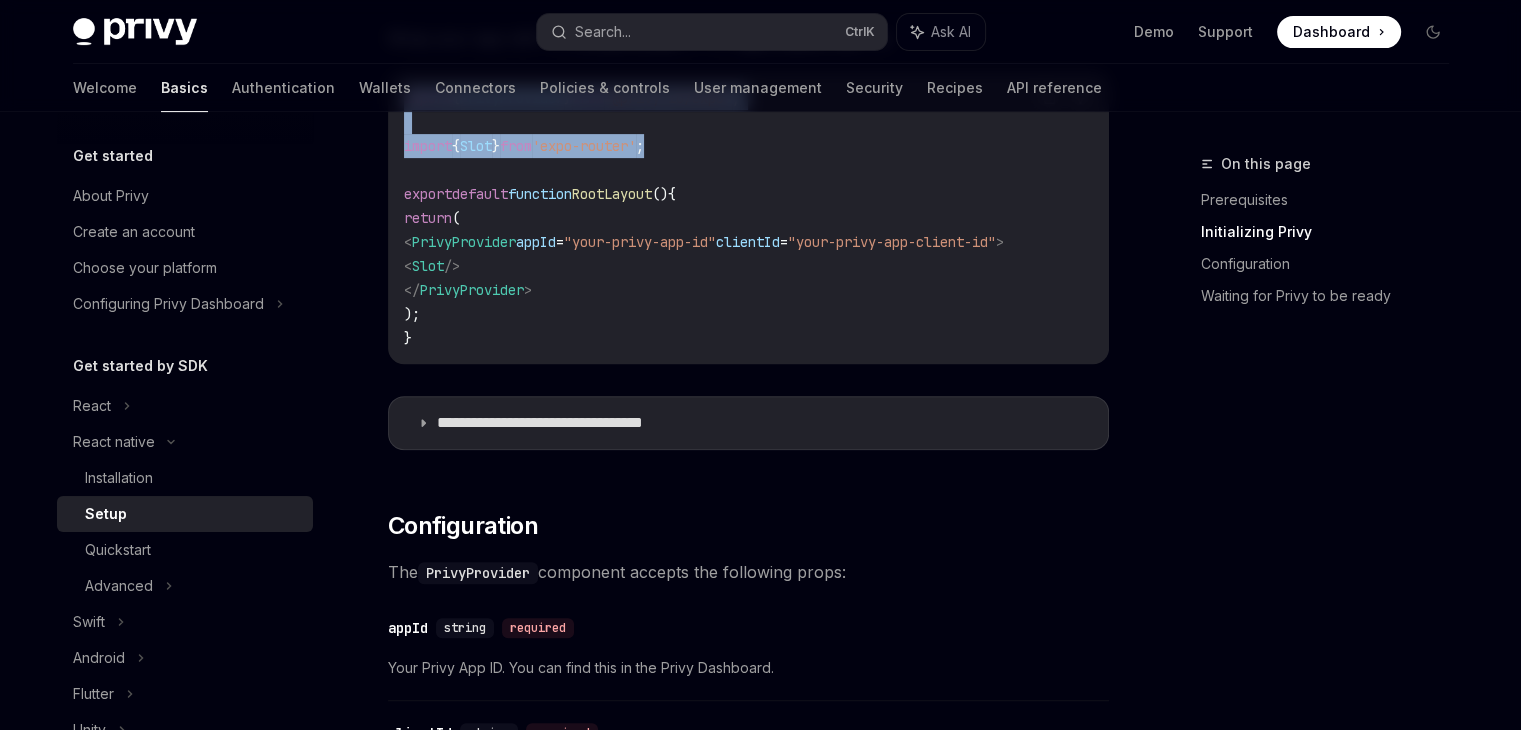 scroll, scrollTop: 800, scrollLeft: 0, axis: vertical 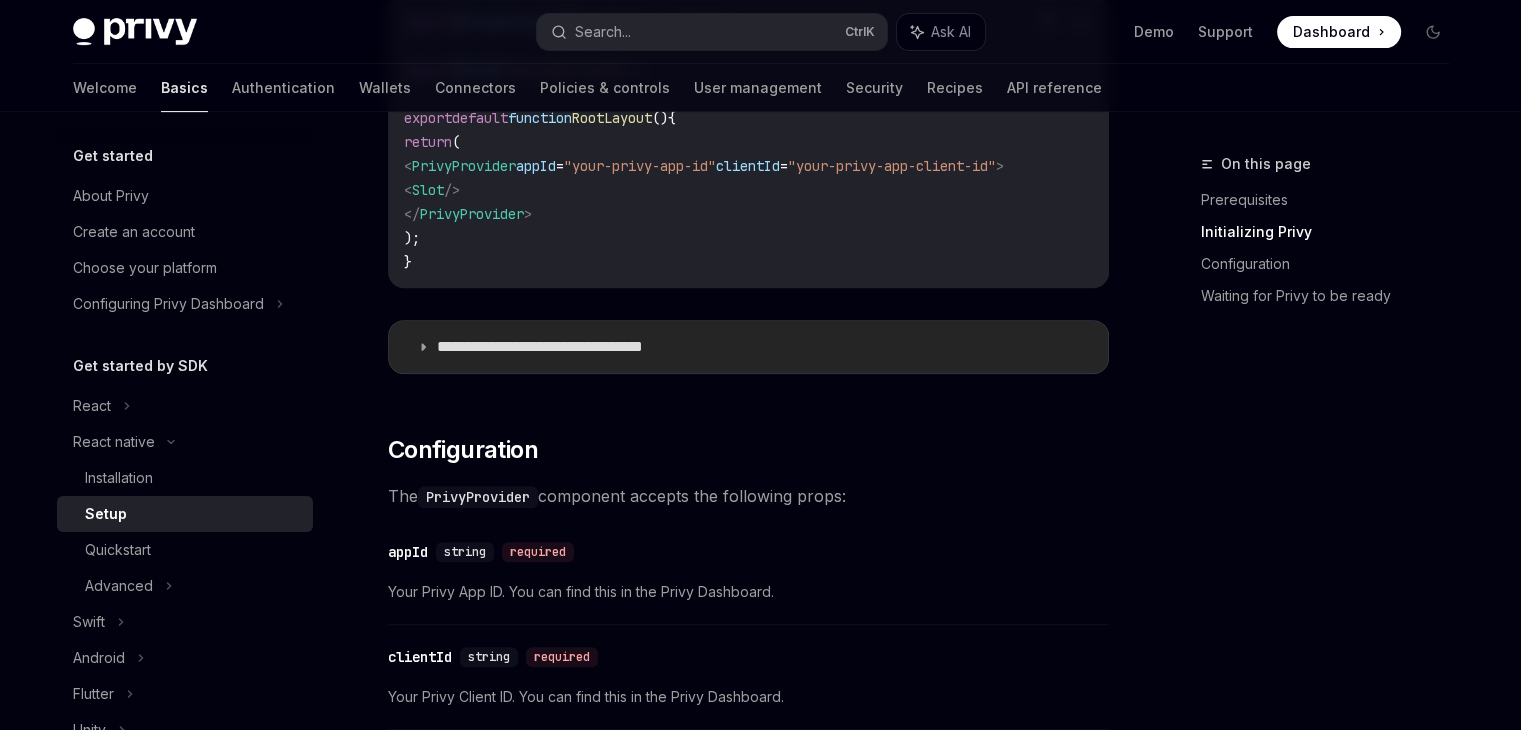 click on "**********" at bounding box center (748, 347) 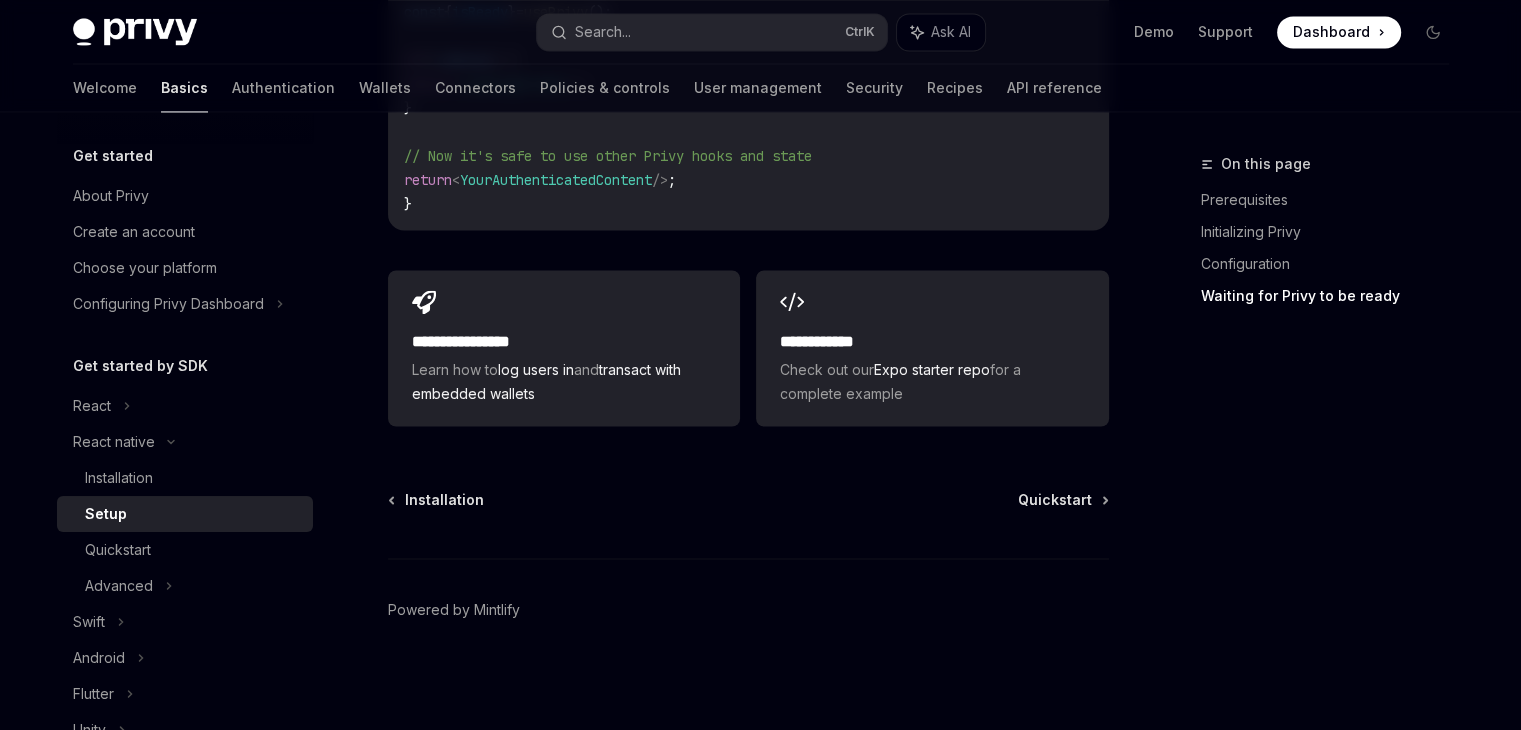 scroll, scrollTop: 3288, scrollLeft: 0, axis: vertical 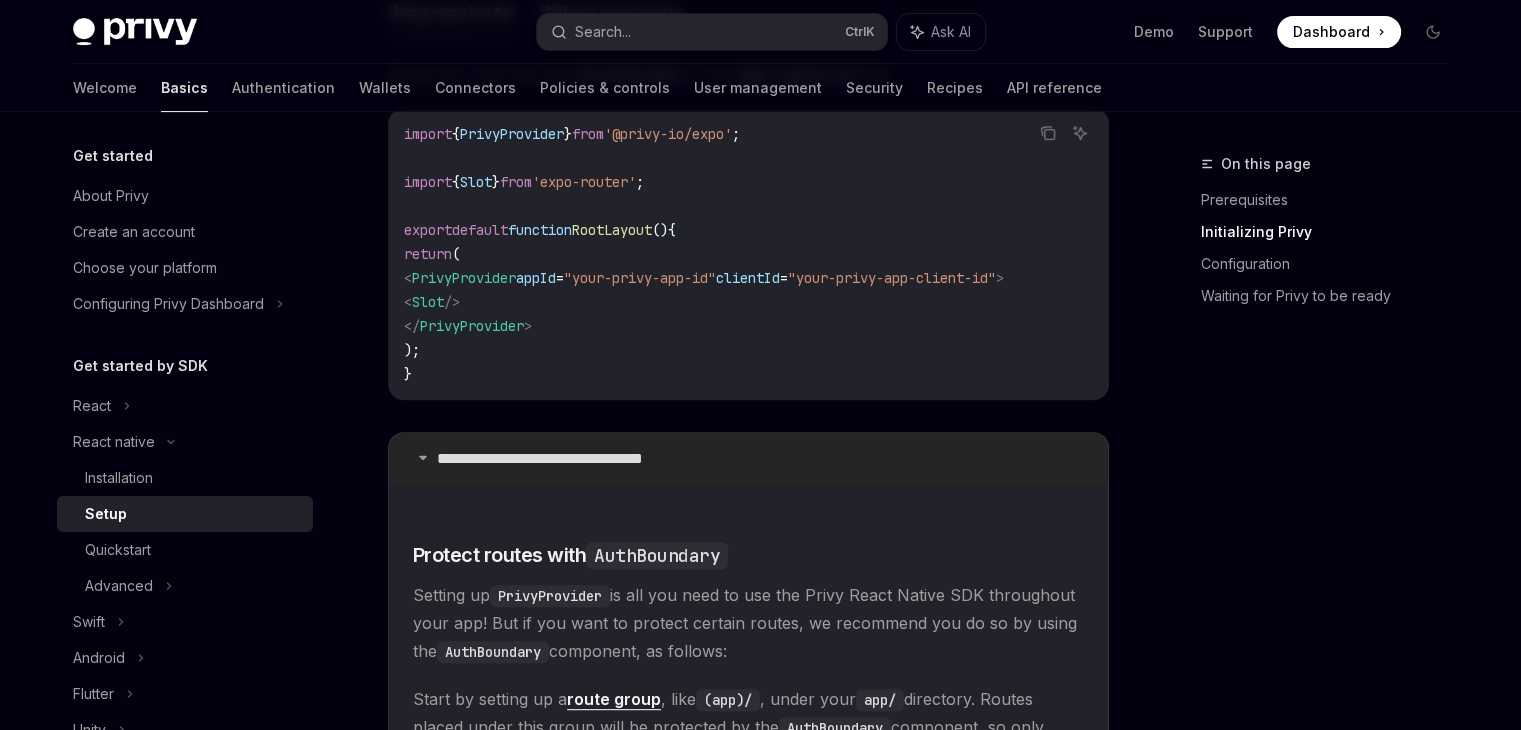 click on "**********" at bounding box center (748, 459) 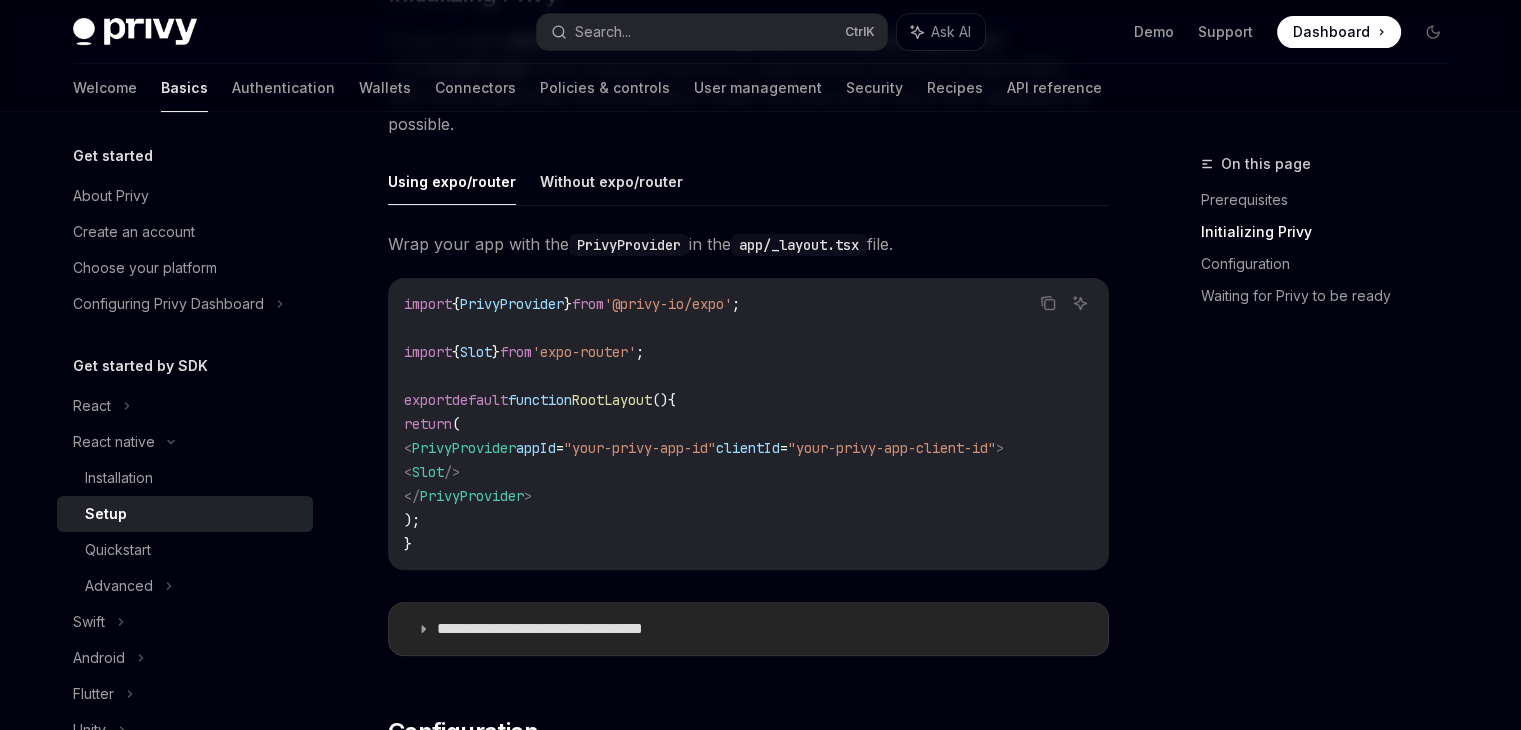 scroll, scrollTop: 488, scrollLeft: 0, axis: vertical 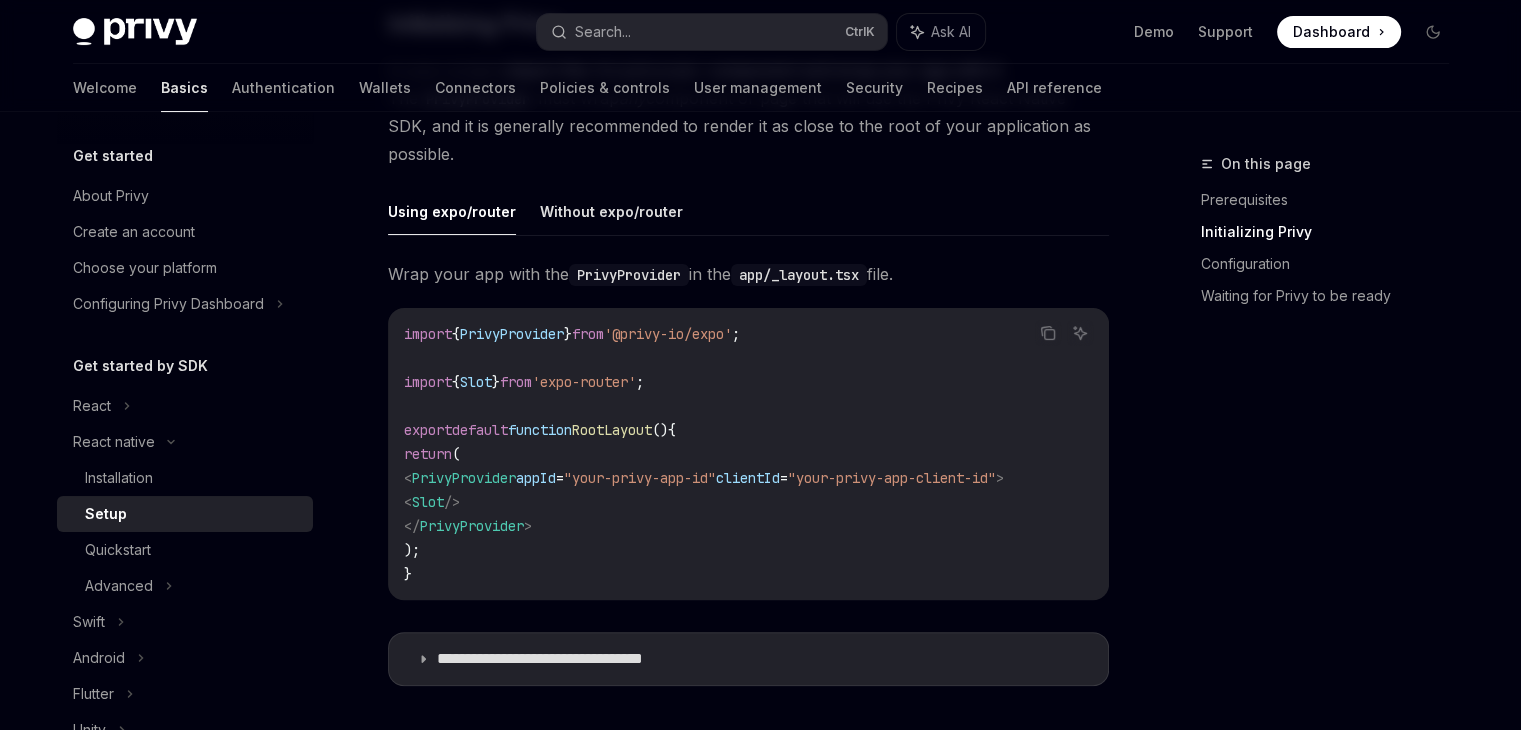 drag, startPoint x: 421, startPoint y: 453, endPoint x: 446, endPoint y: 553, distance: 103.077644 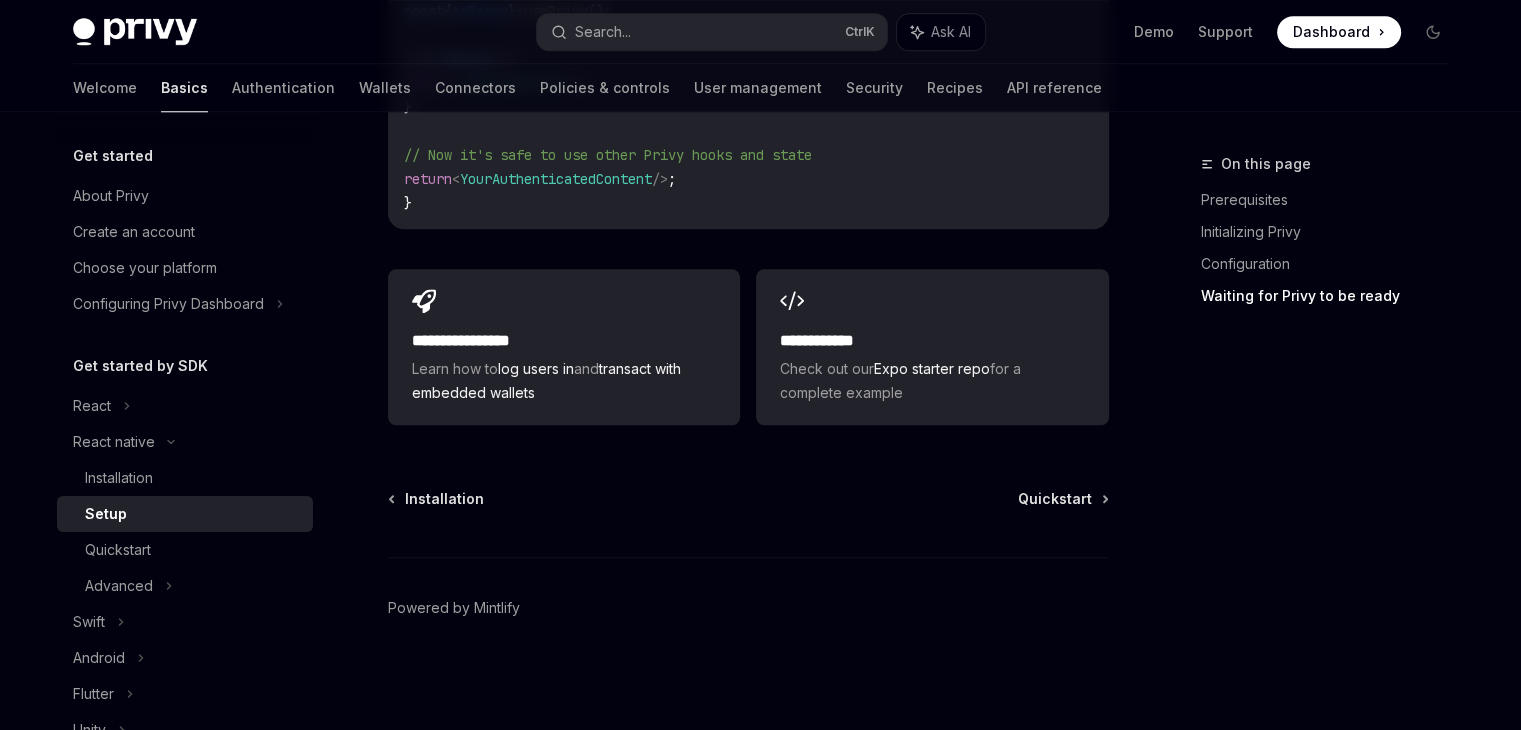 scroll, scrollTop: 2000, scrollLeft: 0, axis: vertical 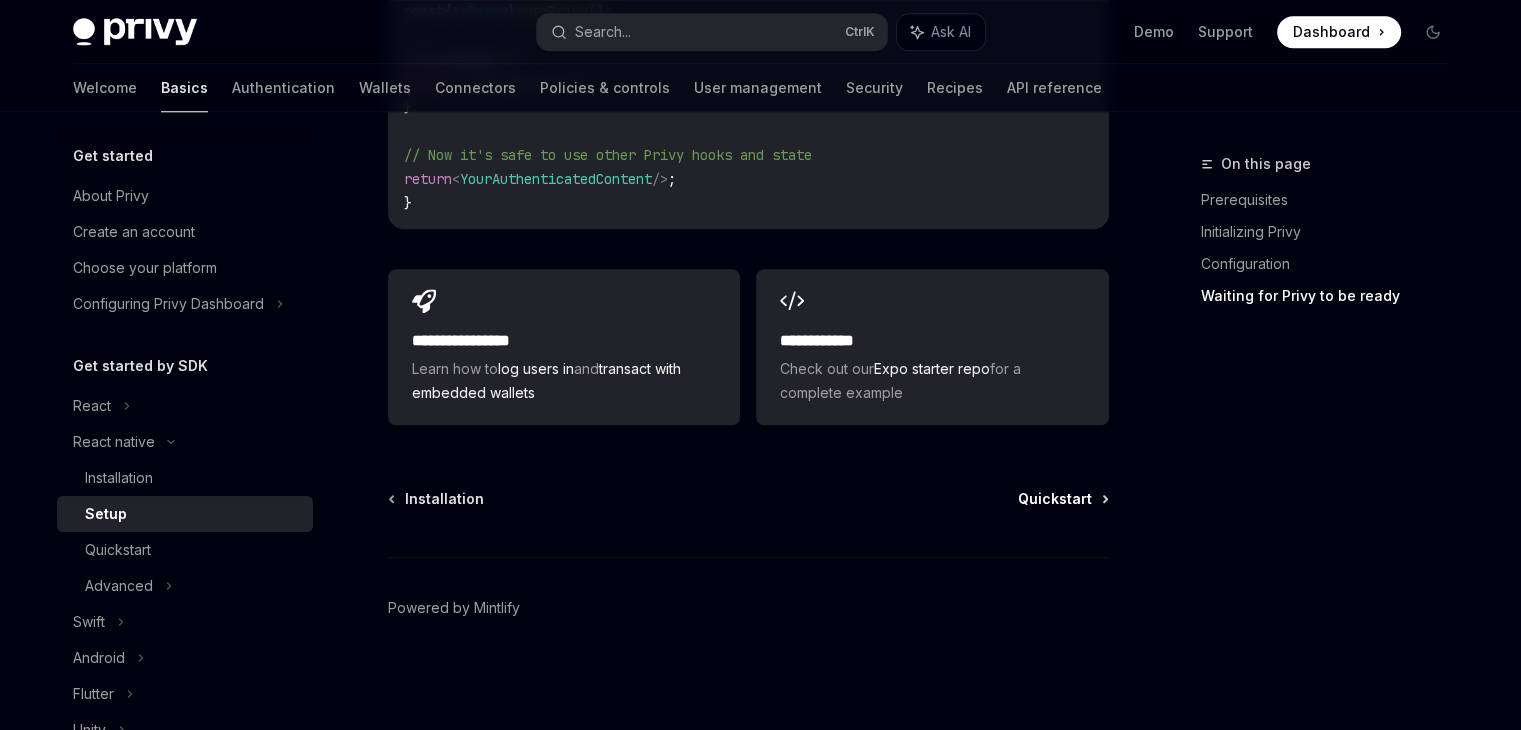 click on "Quickstart" at bounding box center [1055, 499] 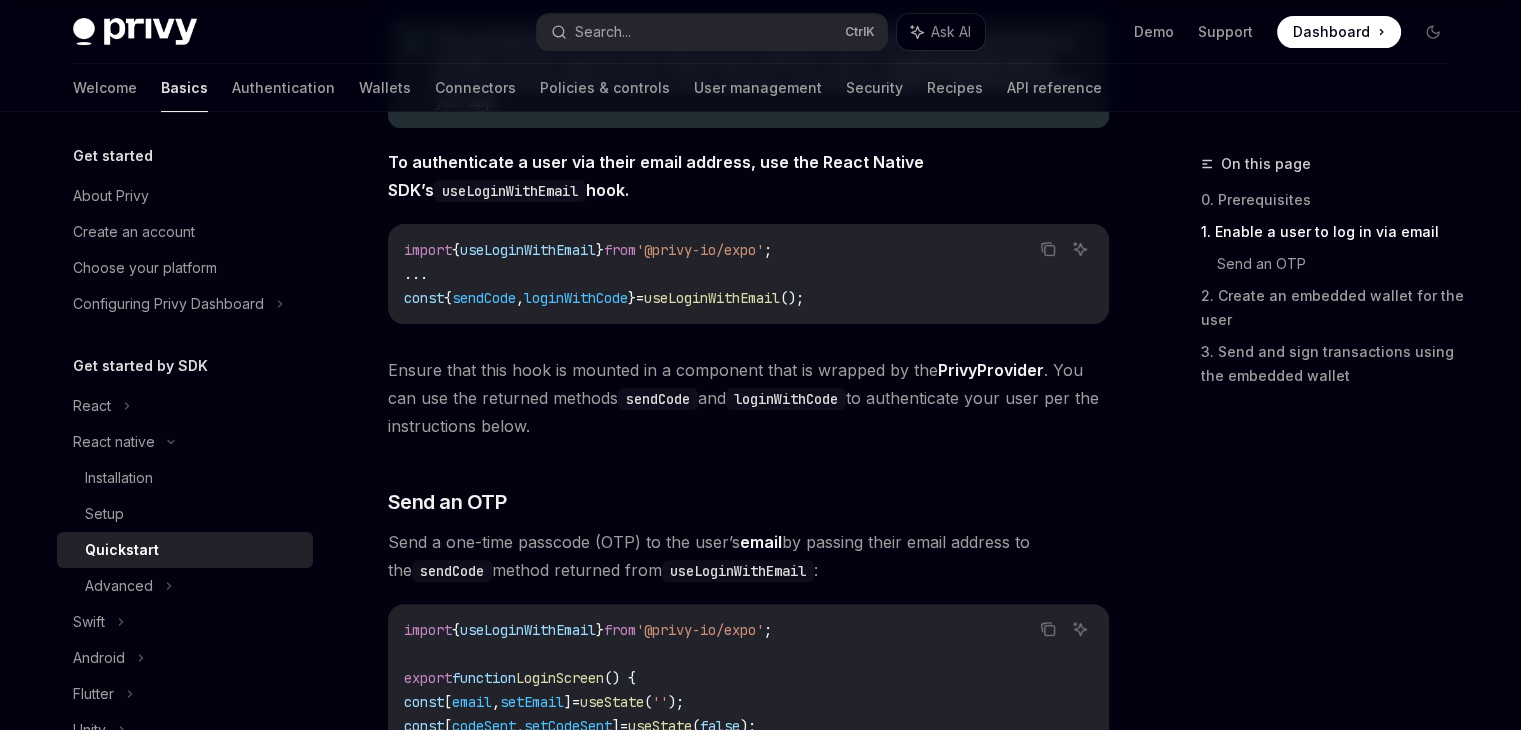 scroll, scrollTop: 472, scrollLeft: 0, axis: vertical 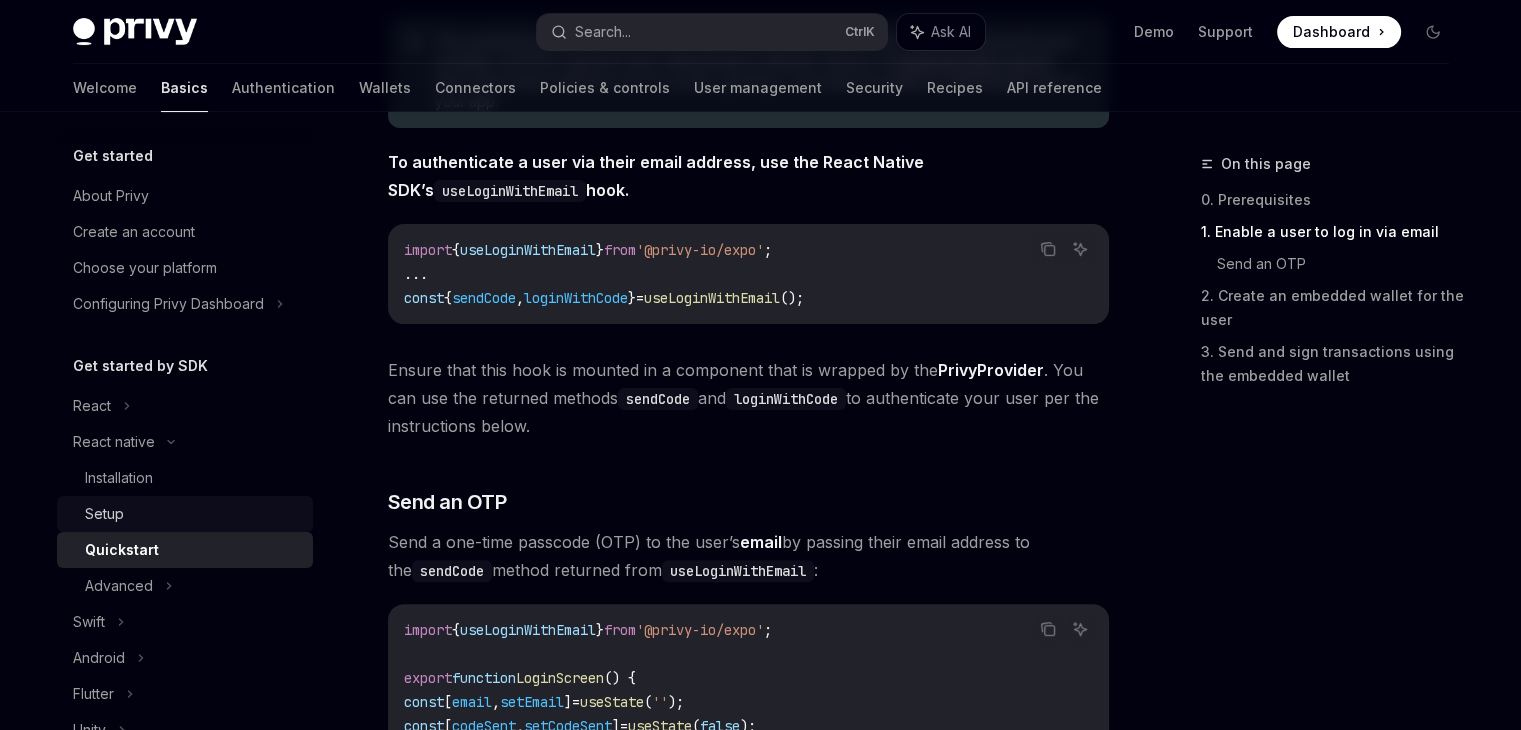 click on "Setup" at bounding box center [193, 514] 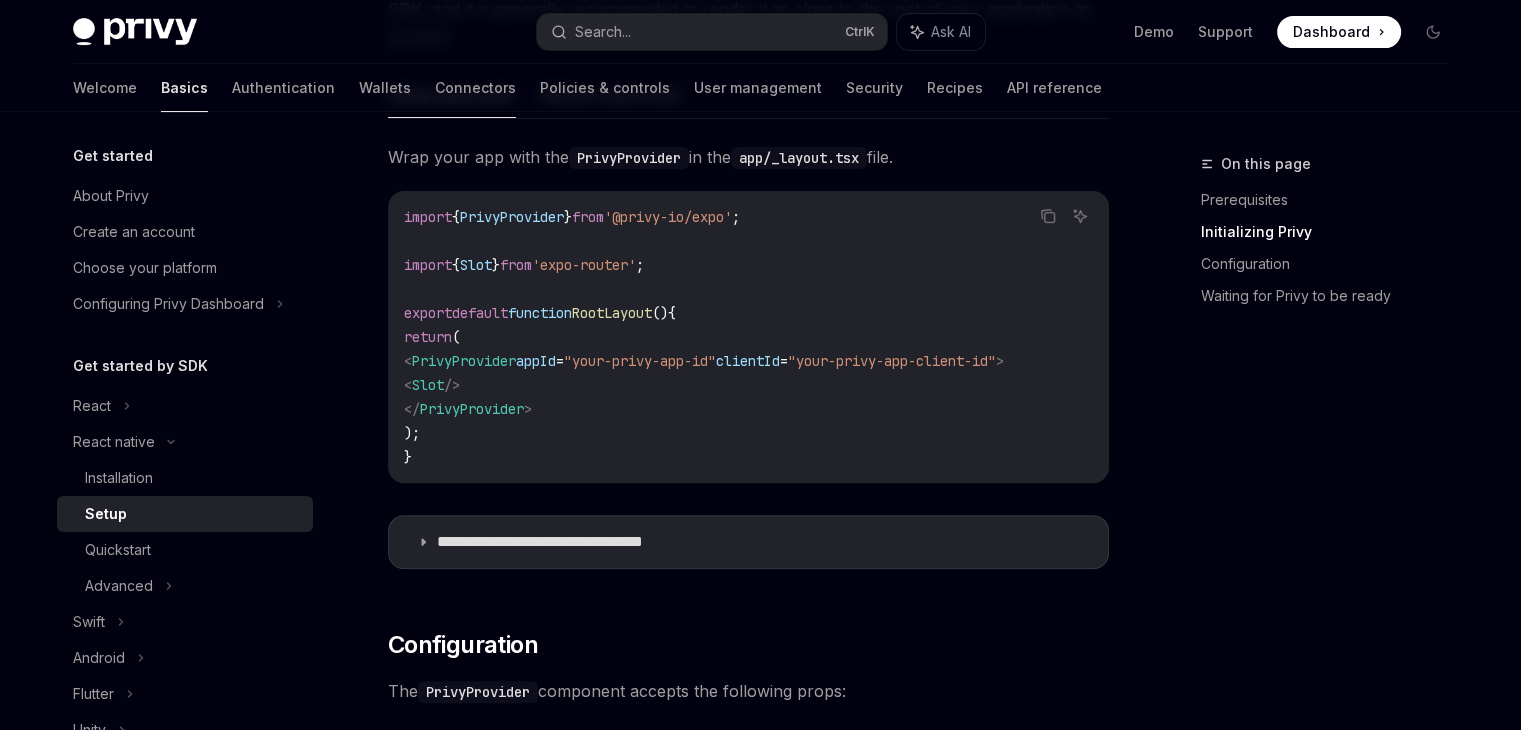 scroll, scrollTop: 858, scrollLeft: 0, axis: vertical 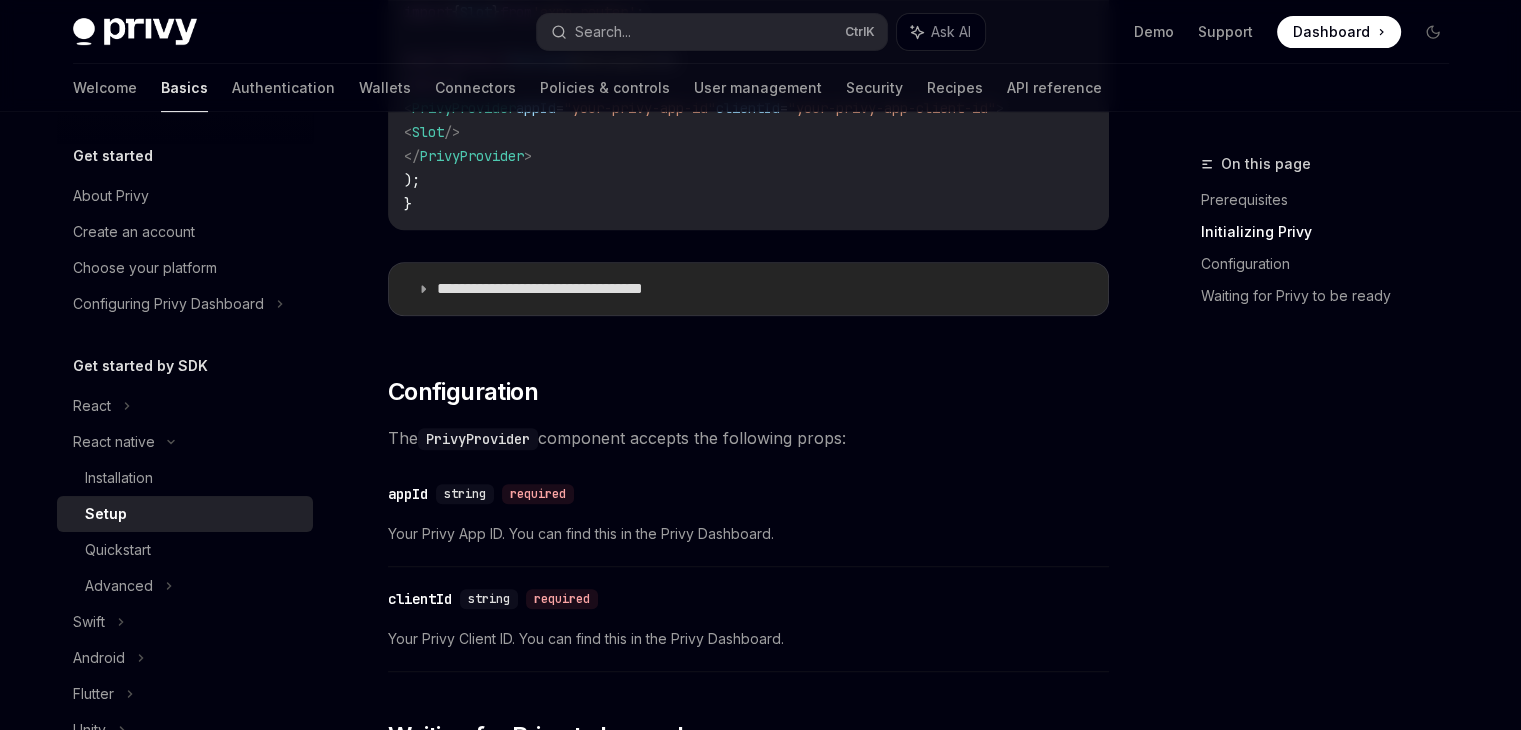 click on "**********" at bounding box center (748, 289) 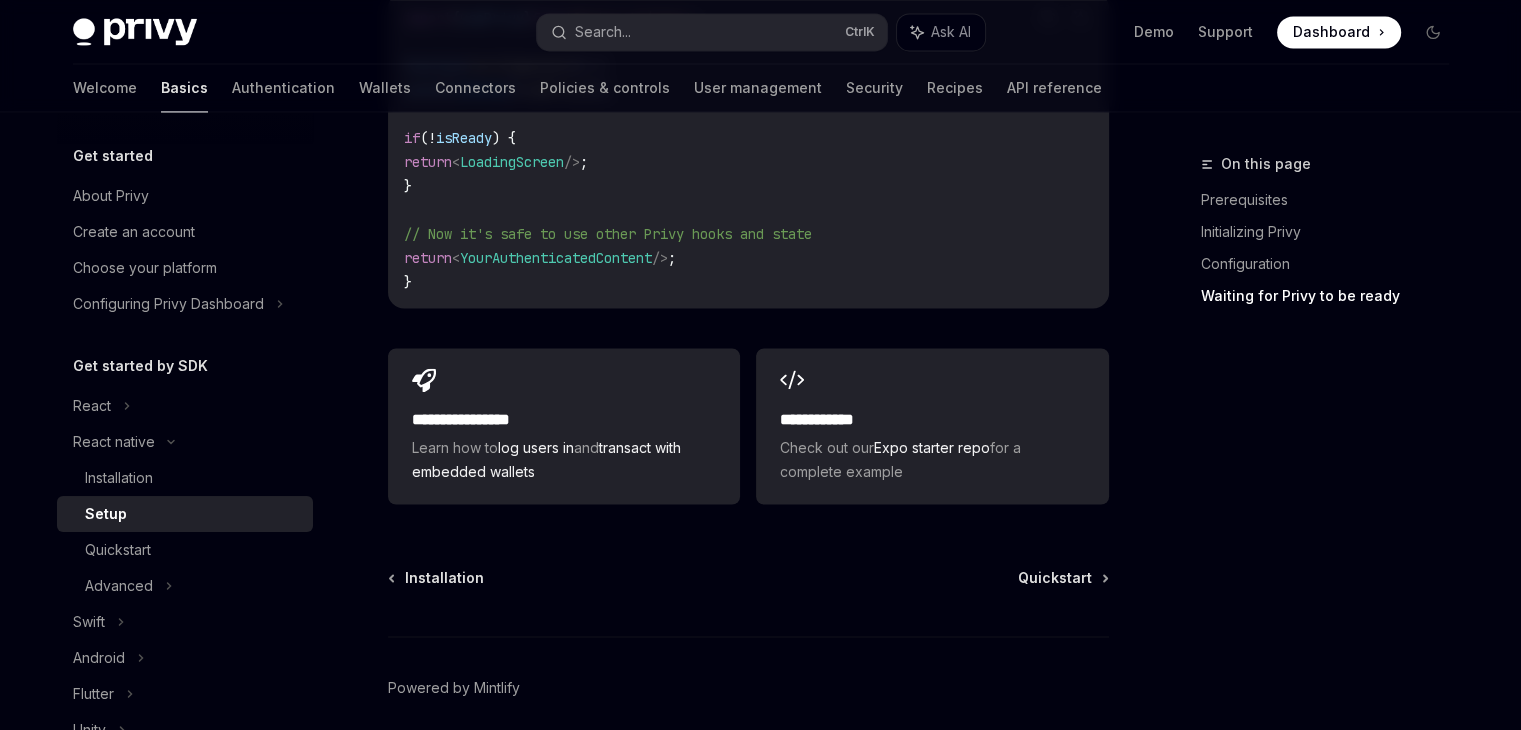 scroll, scrollTop: 3203, scrollLeft: 0, axis: vertical 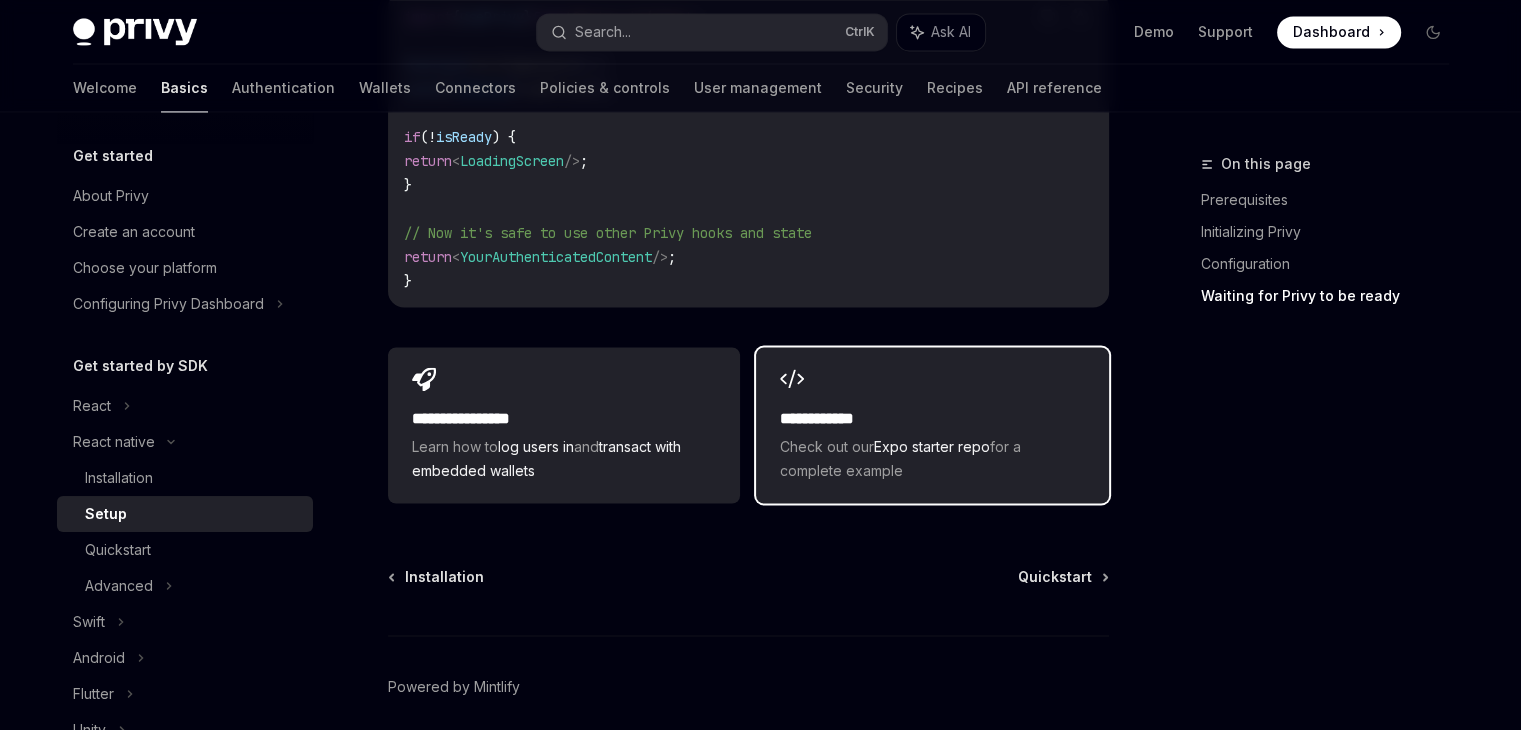 click on "Expo starter repo" at bounding box center [932, 446] 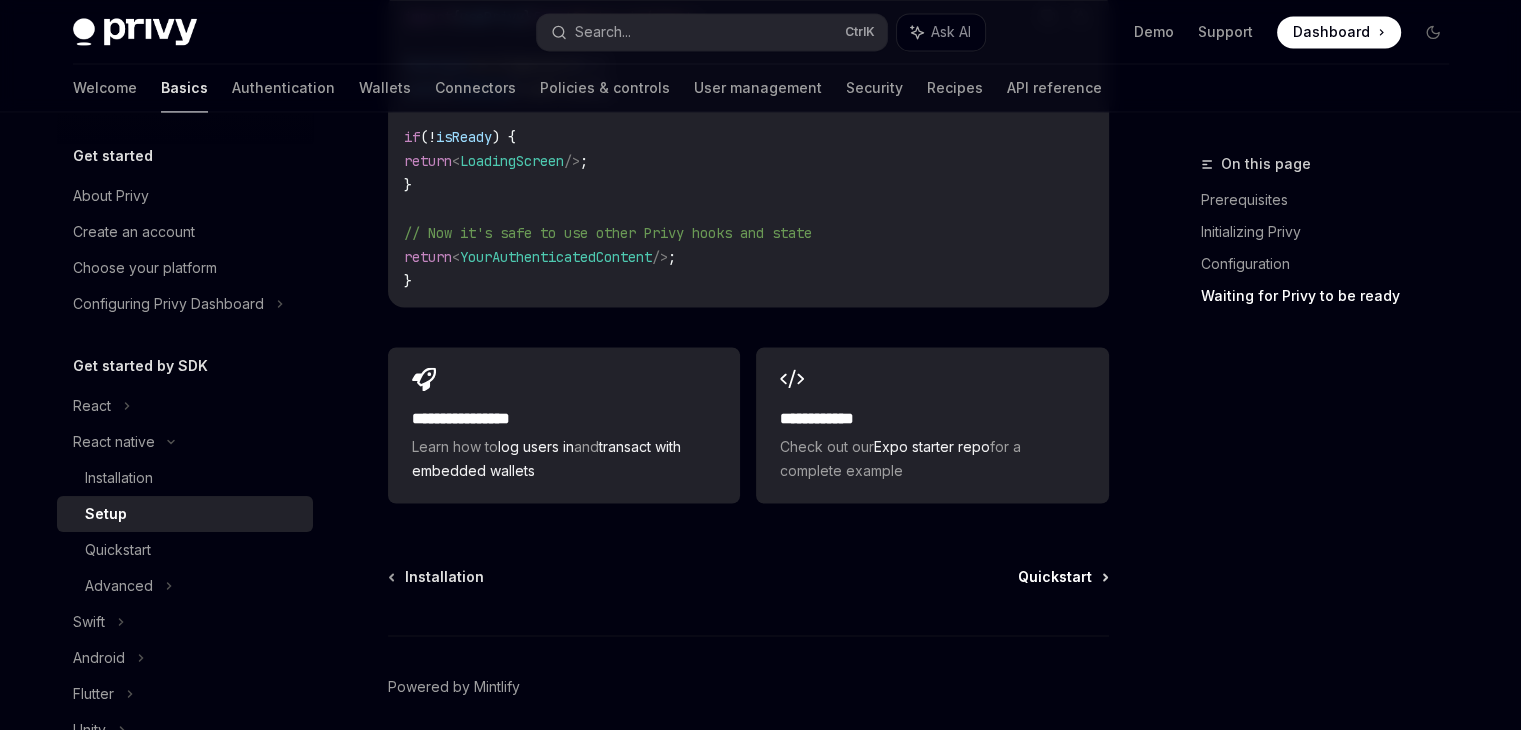 click on "Quickstart" at bounding box center [1055, 577] 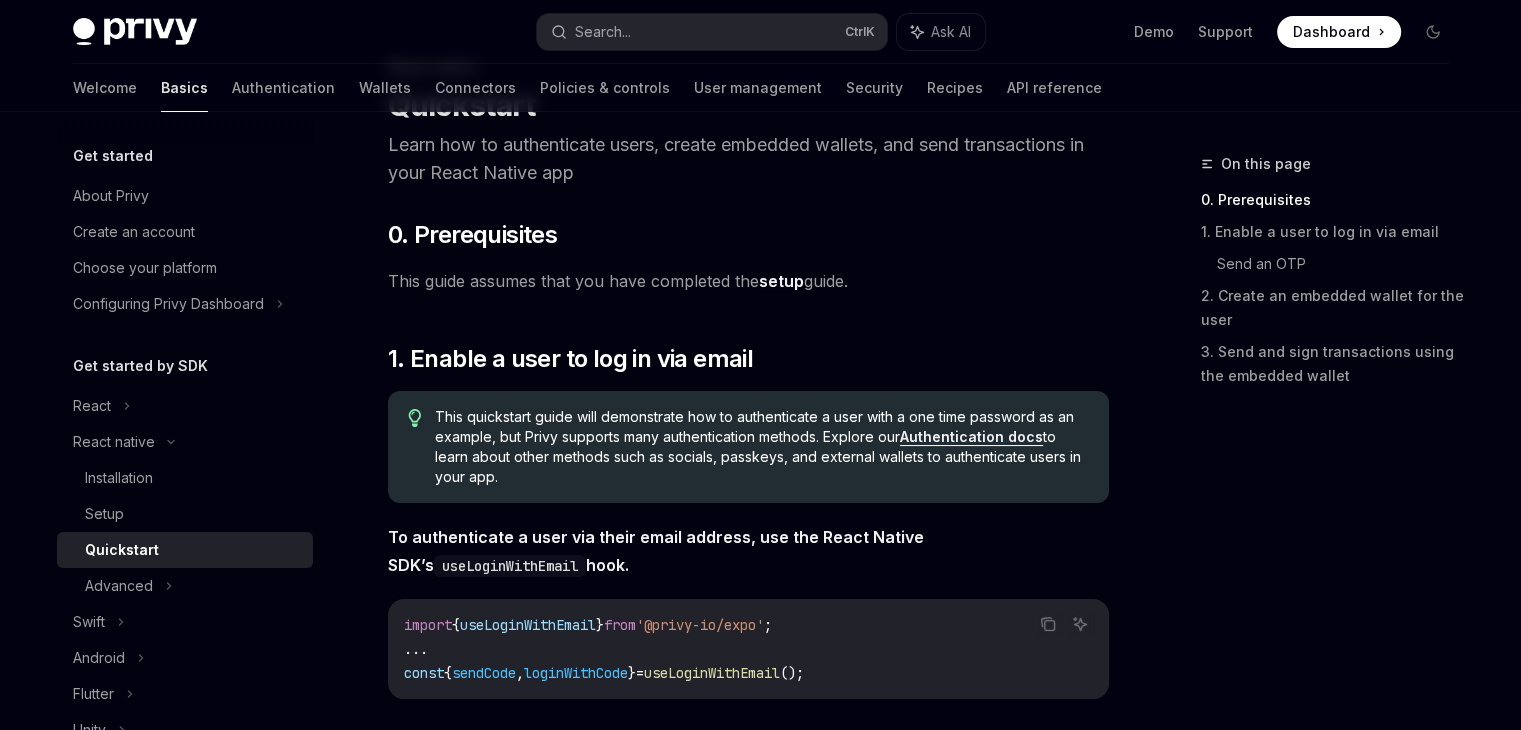 scroll, scrollTop: 100, scrollLeft: 0, axis: vertical 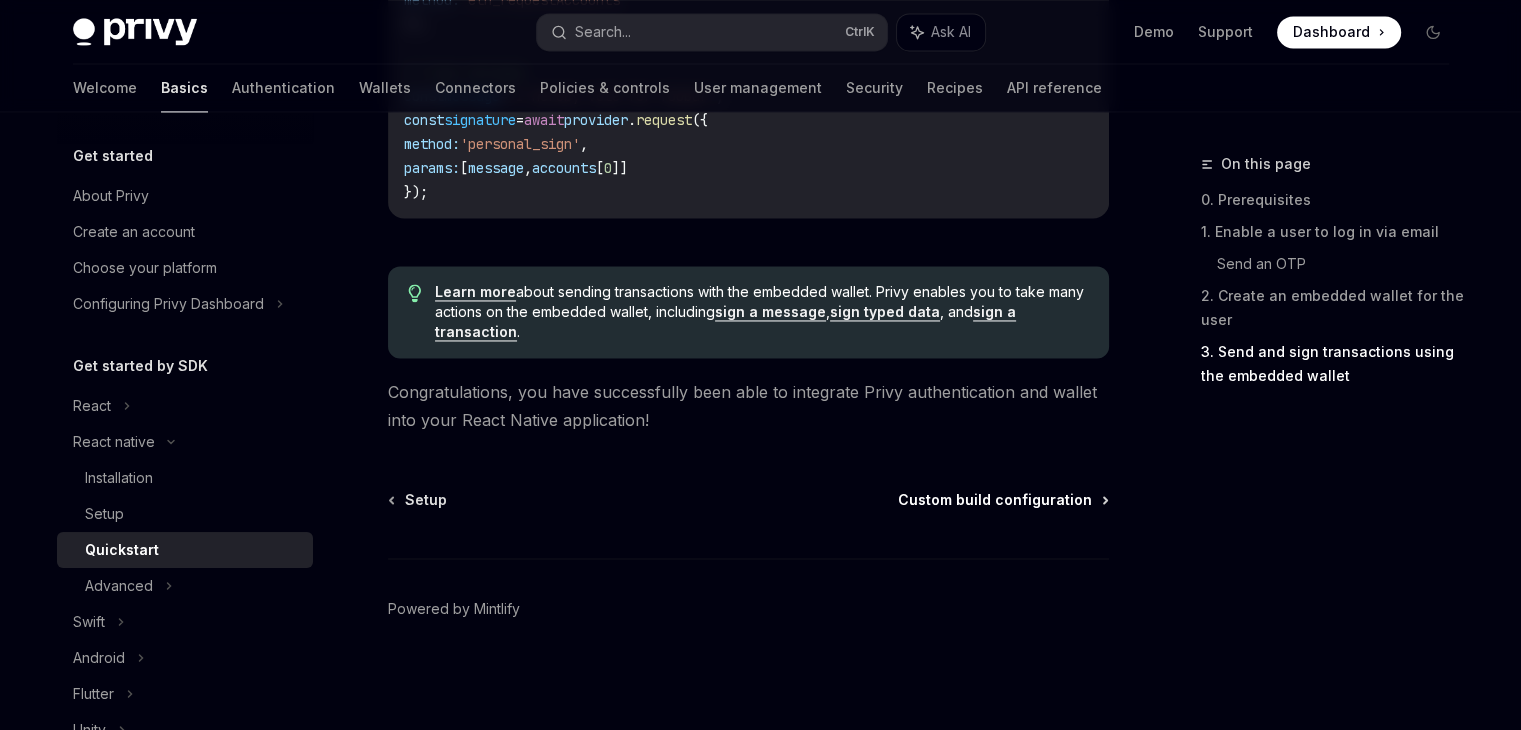 click on "Custom build configuration" at bounding box center (995, 500) 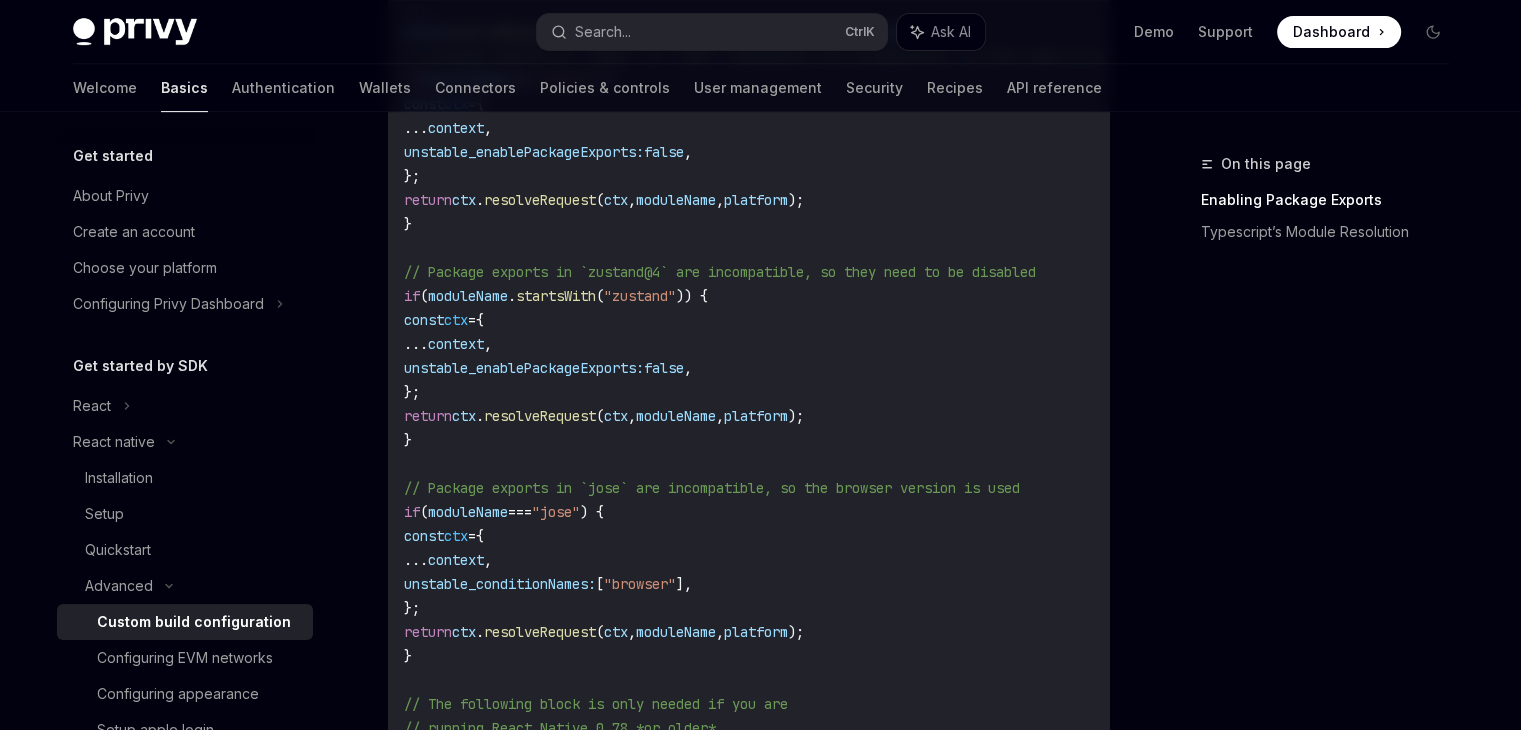 scroll, scrollTop: 900, scrollLeft: 0, axis: vertical 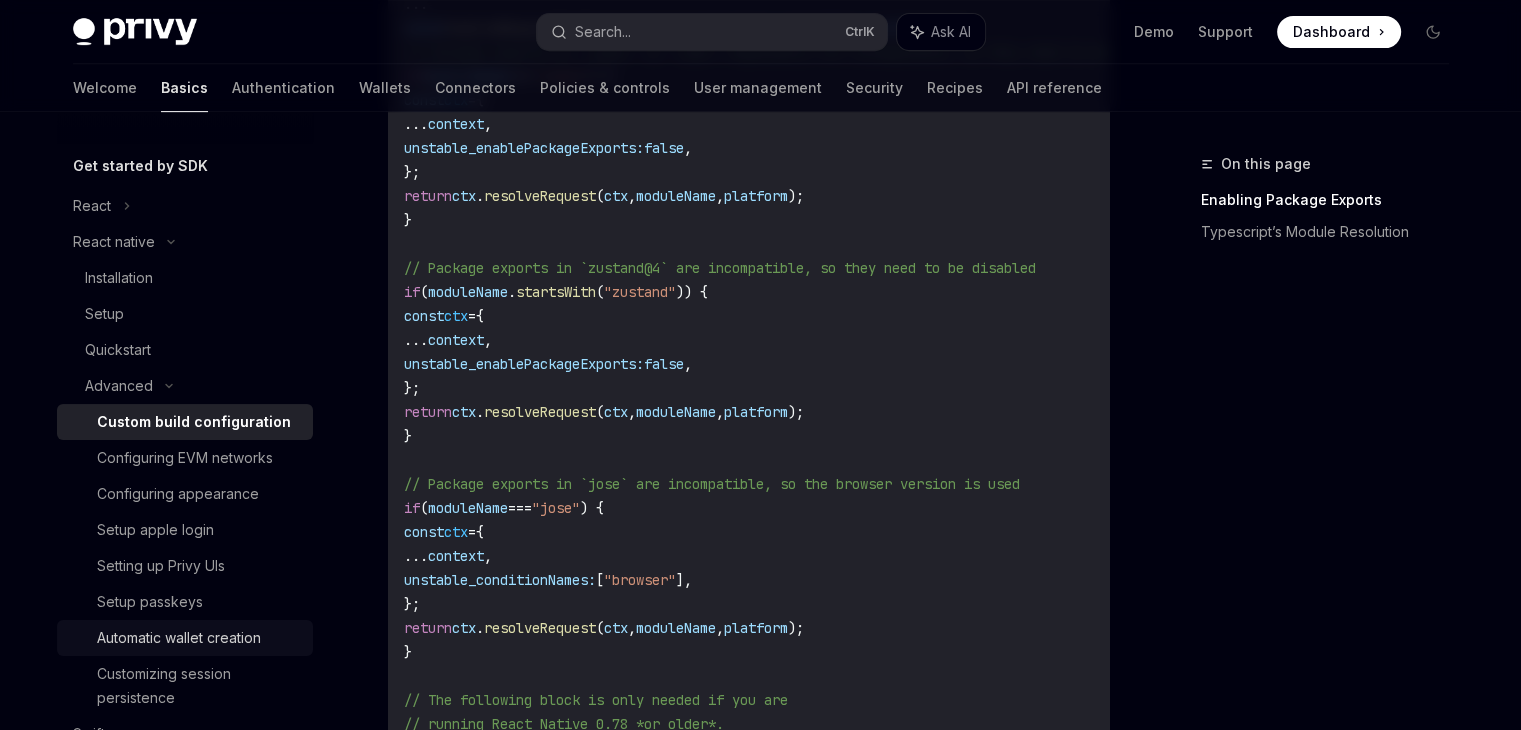 click on "Automatic wallet creation" at bounding box center [179, 638] 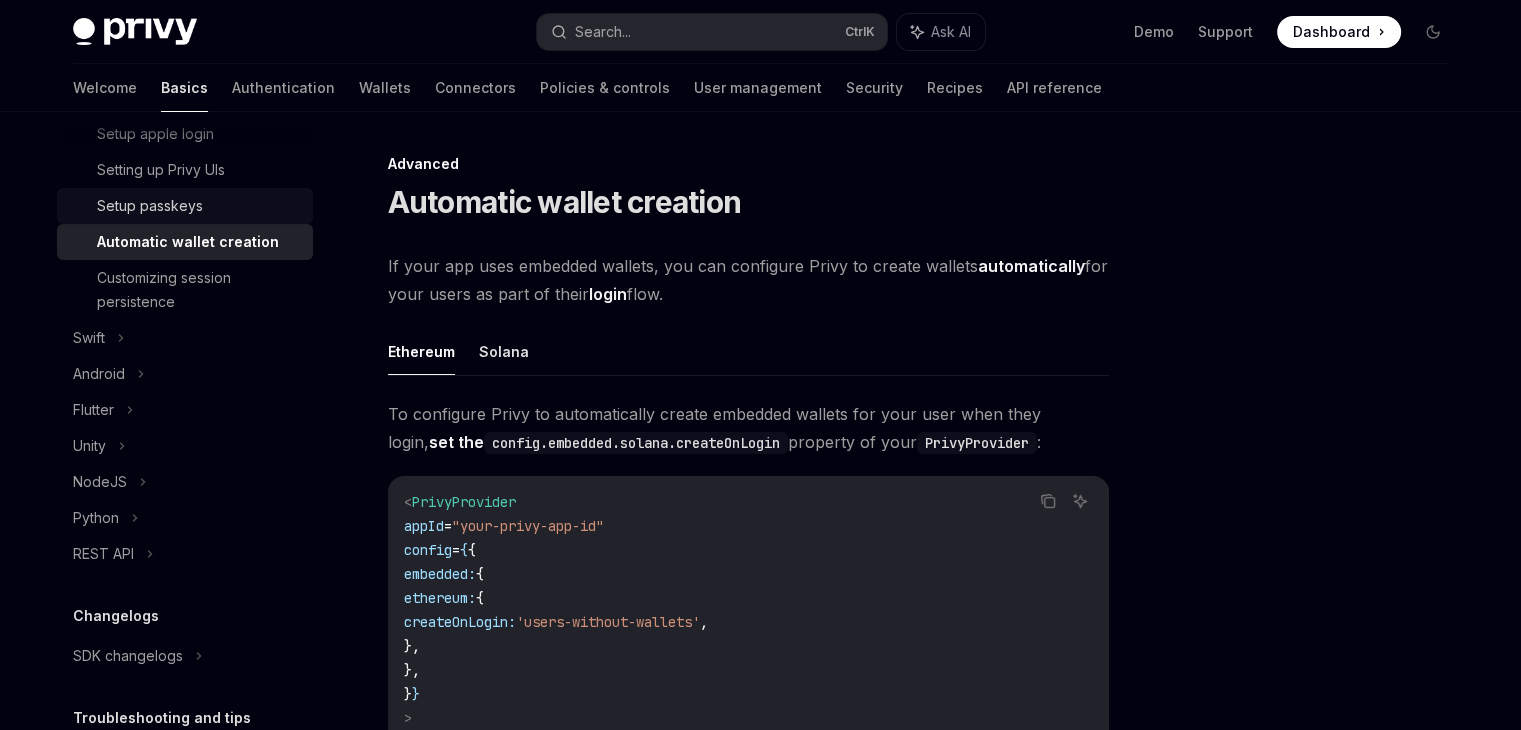 scroll, scrollTop: 600, scrollLeft: 0, axis: vertical 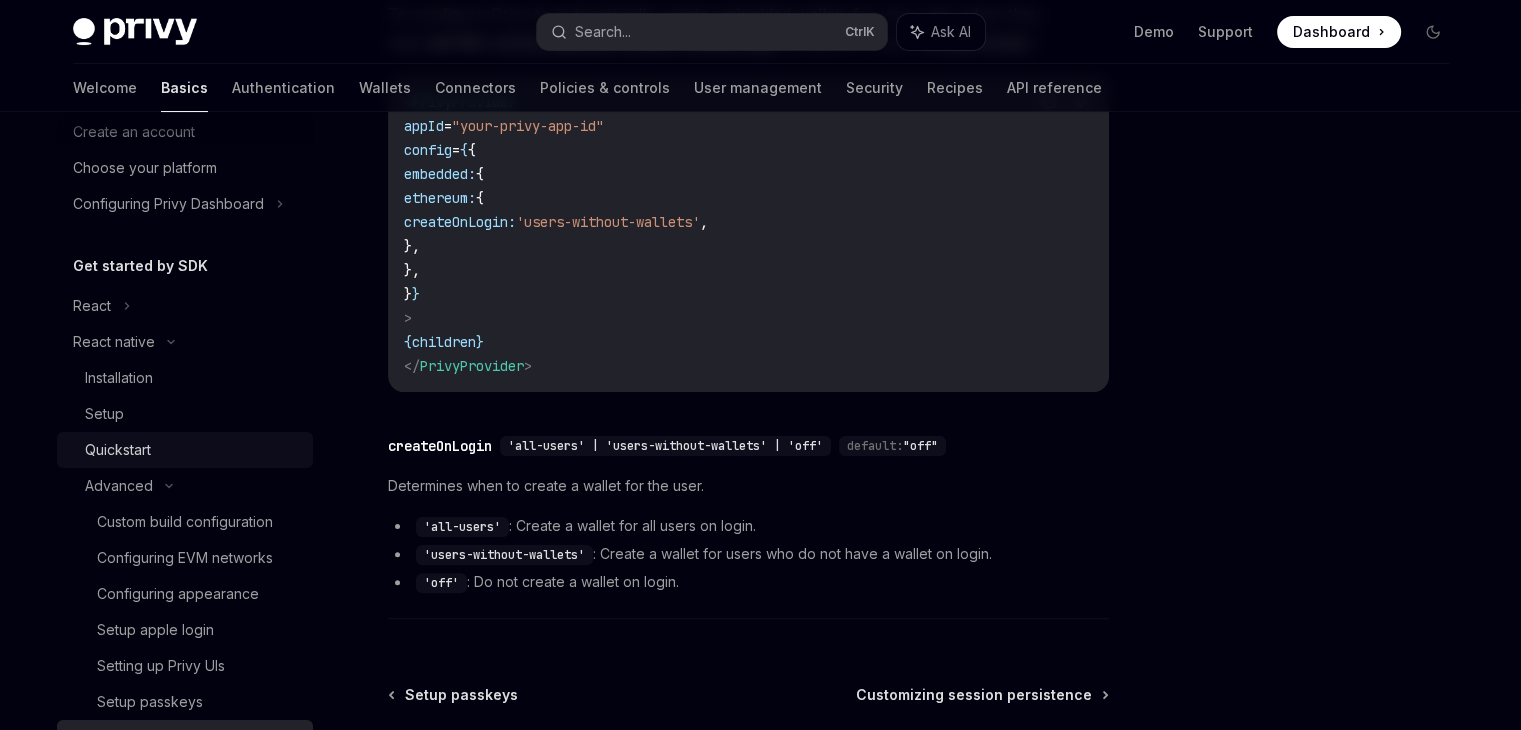 click on "Quickstart" at bounding box center (193, 450) 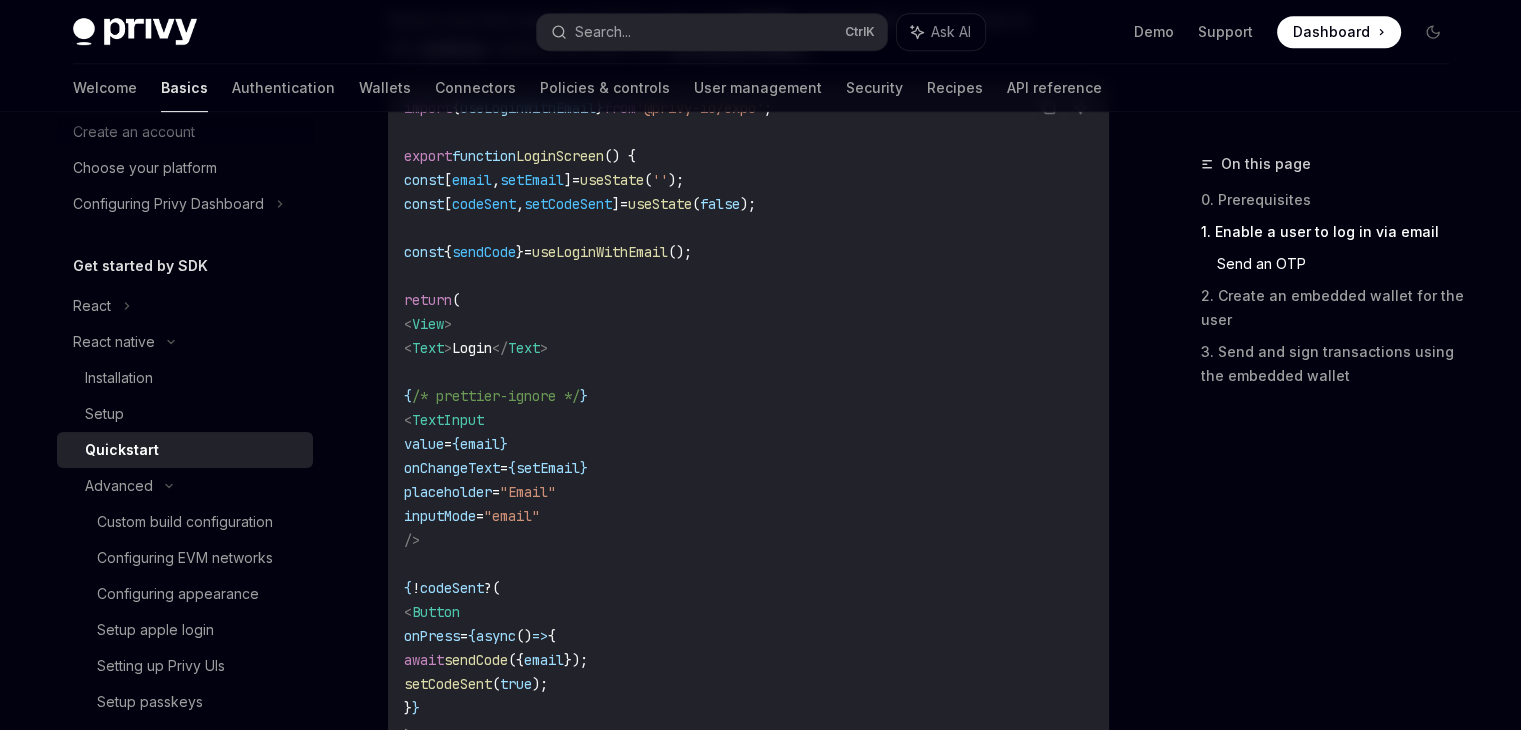 scroll, scrollTop: 1000, scrollLeft: 0, axis: vertical 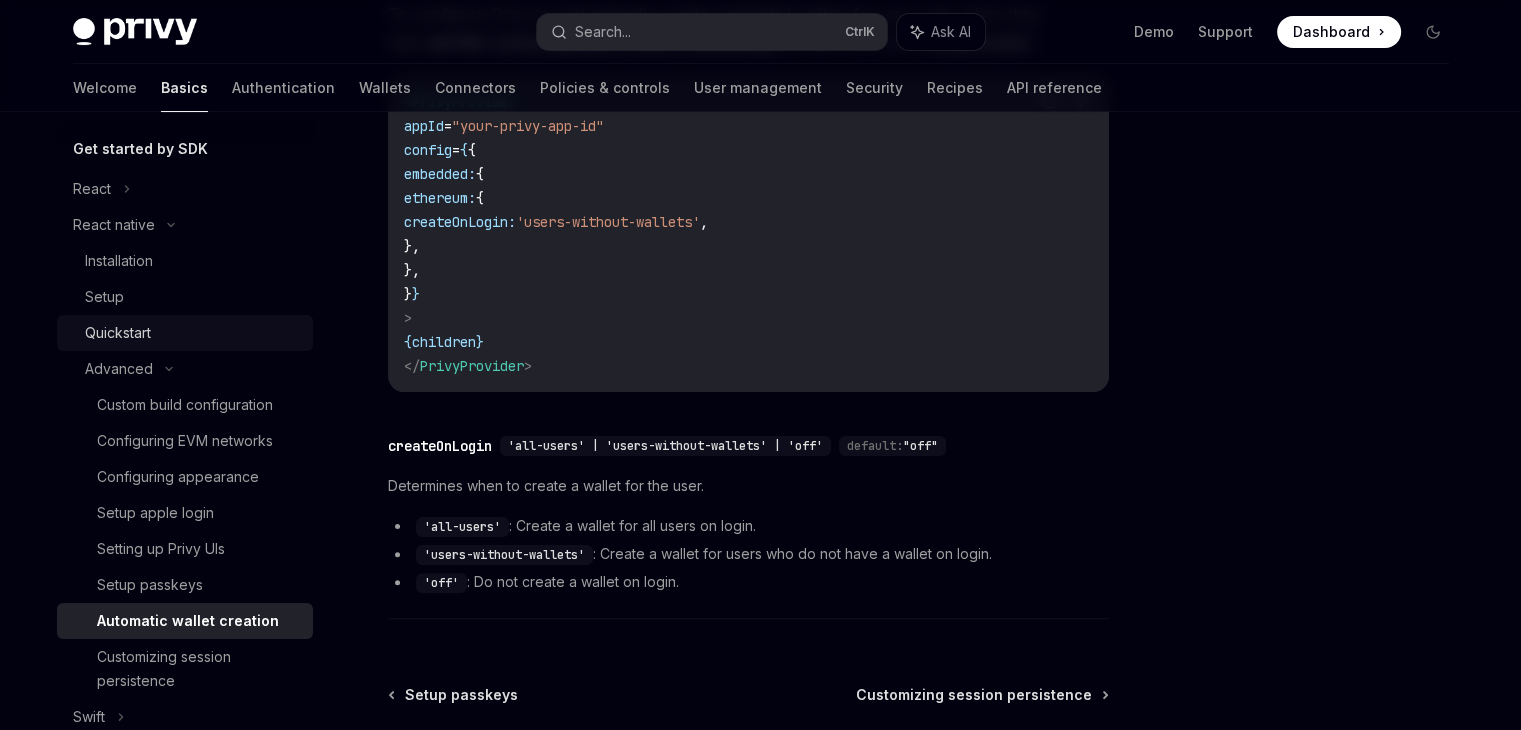 click on "Quickstart" at bounding box center [193, 333] 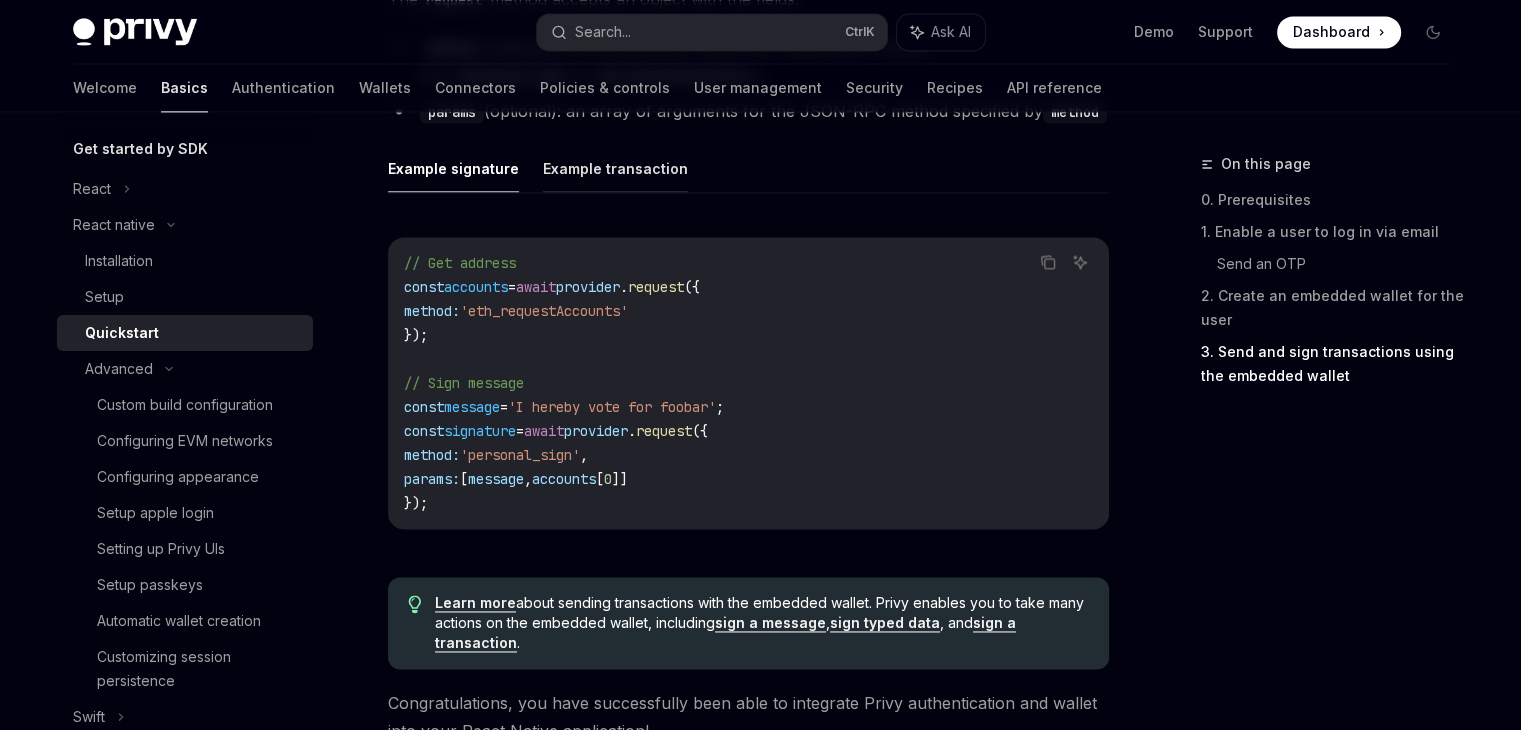scroll, scrollTop: 2900, scrollLeft: 0, axis: vertical 